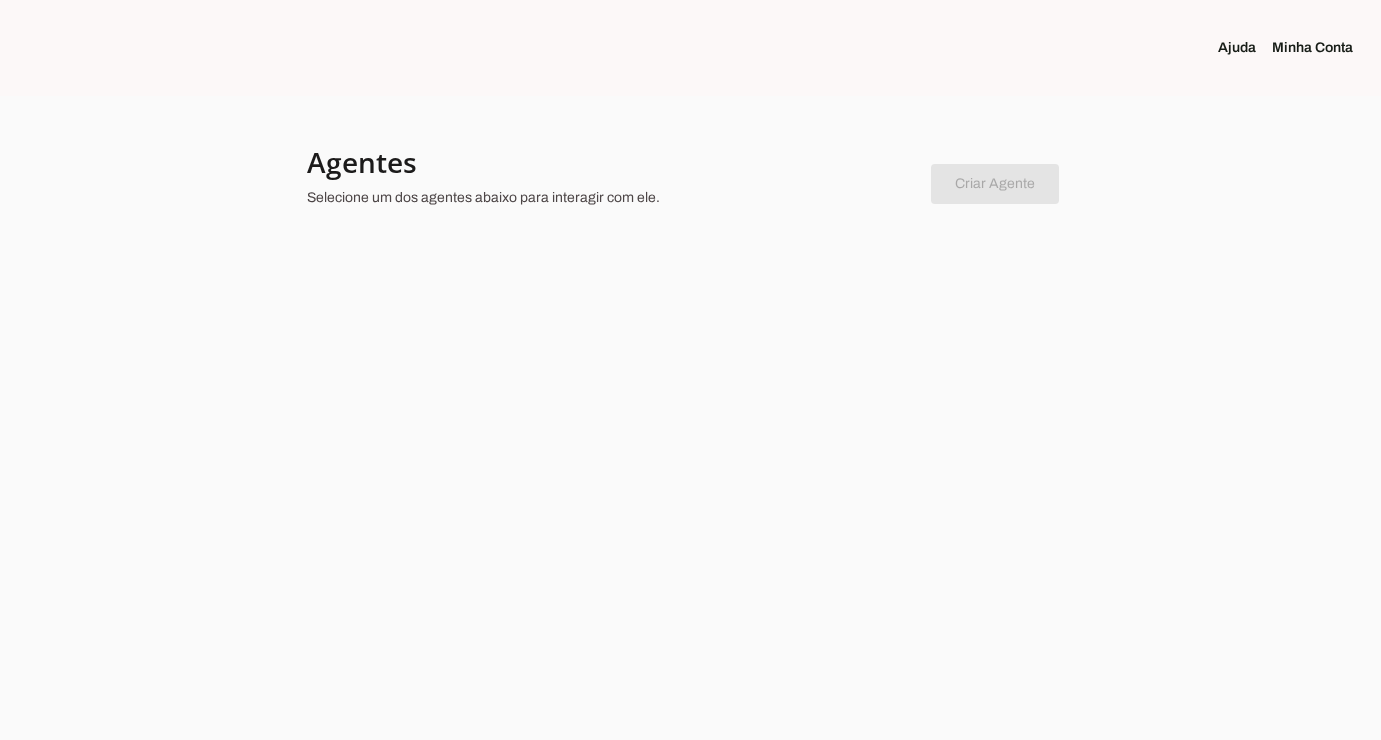 scroll, scrollTop: 0, scrollLeft: 0, axis: both 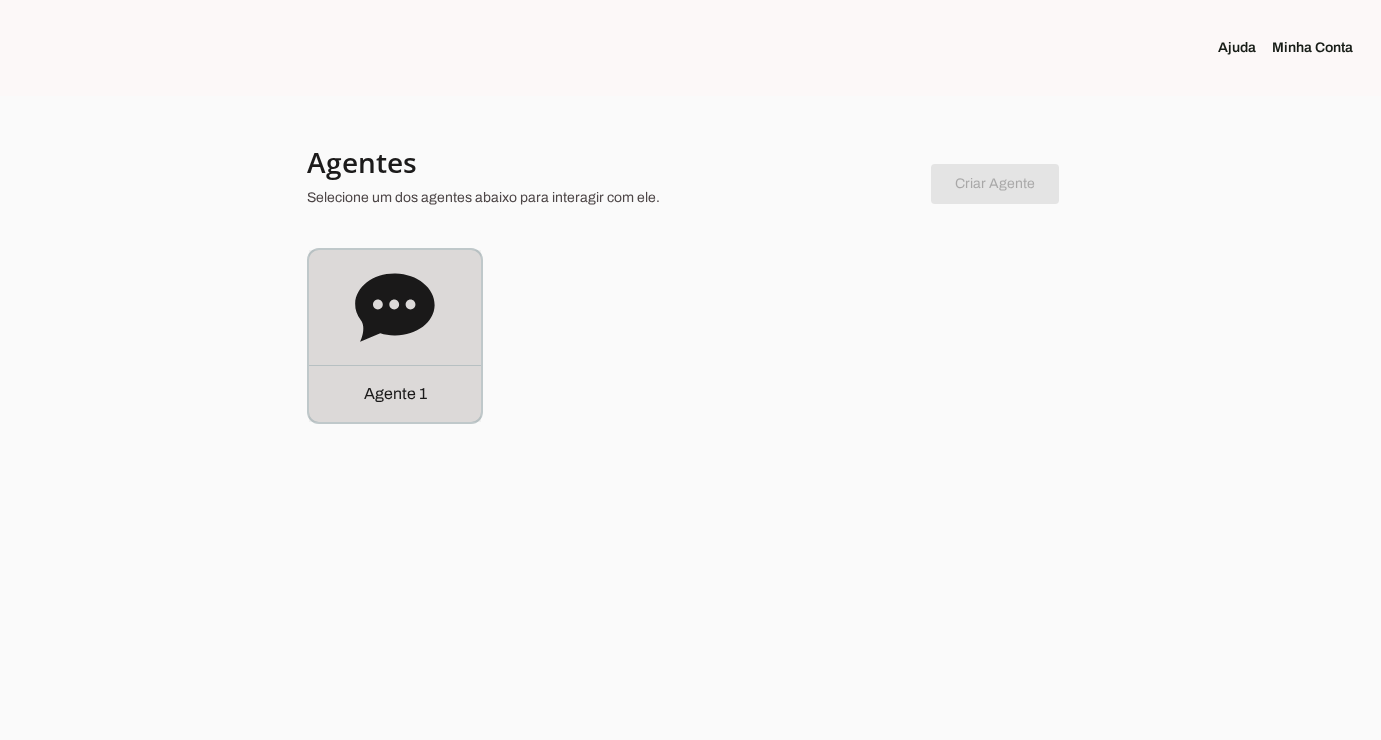 click 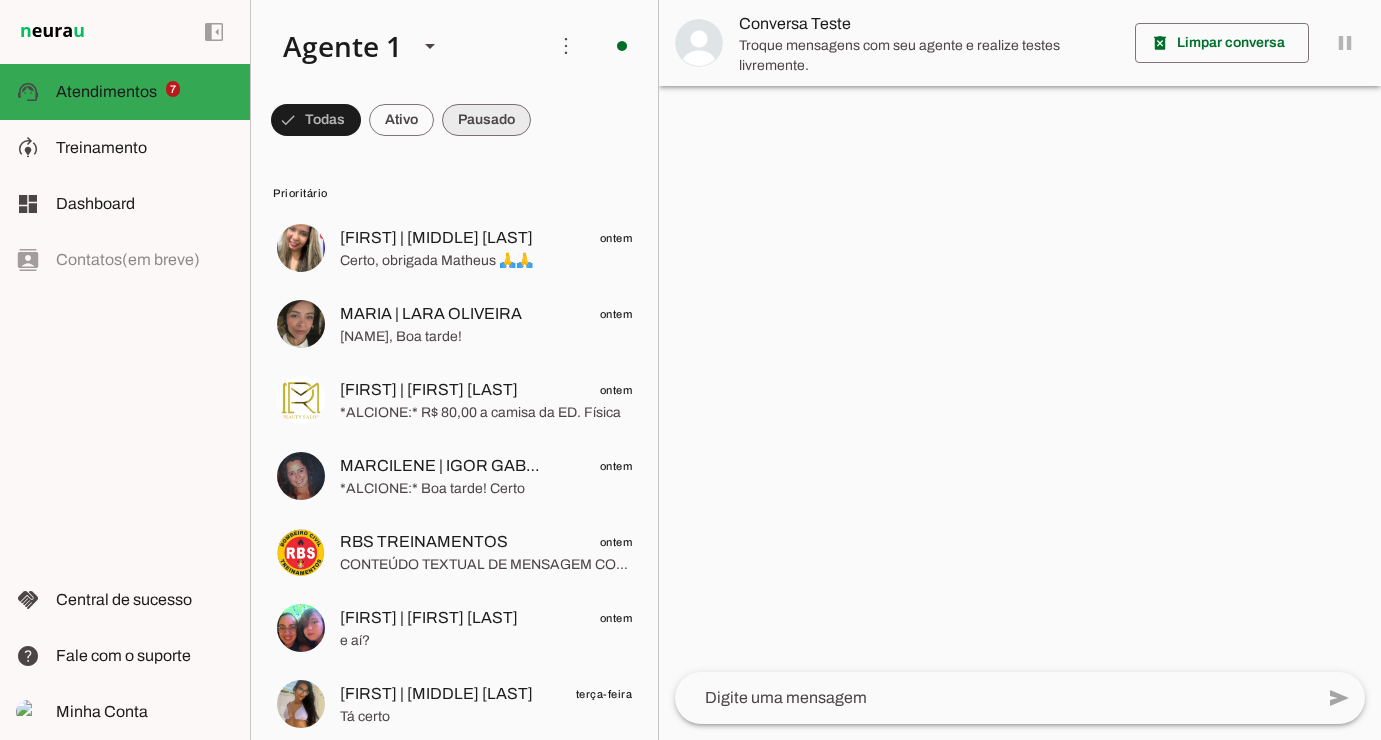 click at bounding box center [316, 120] 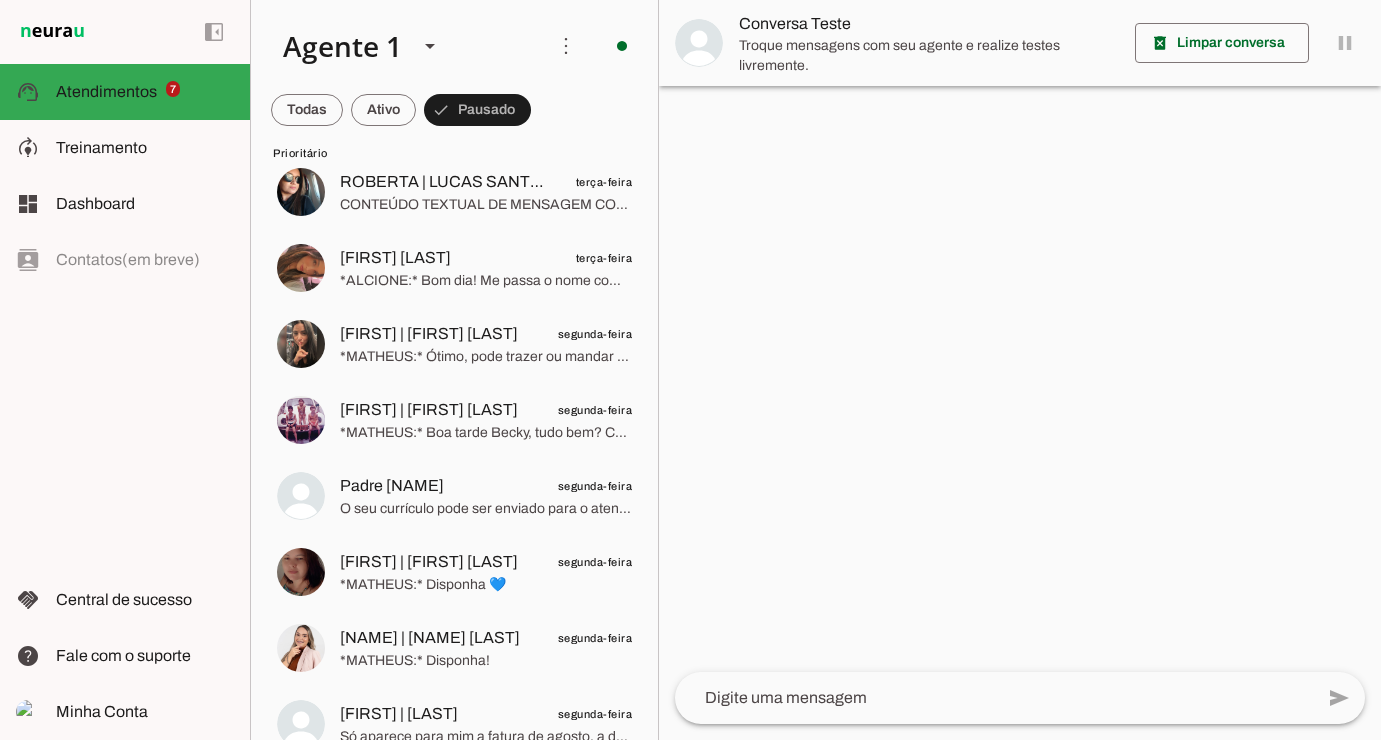 scroll, scrollTop: 1419, scrollLeft: 0, axis: vertical 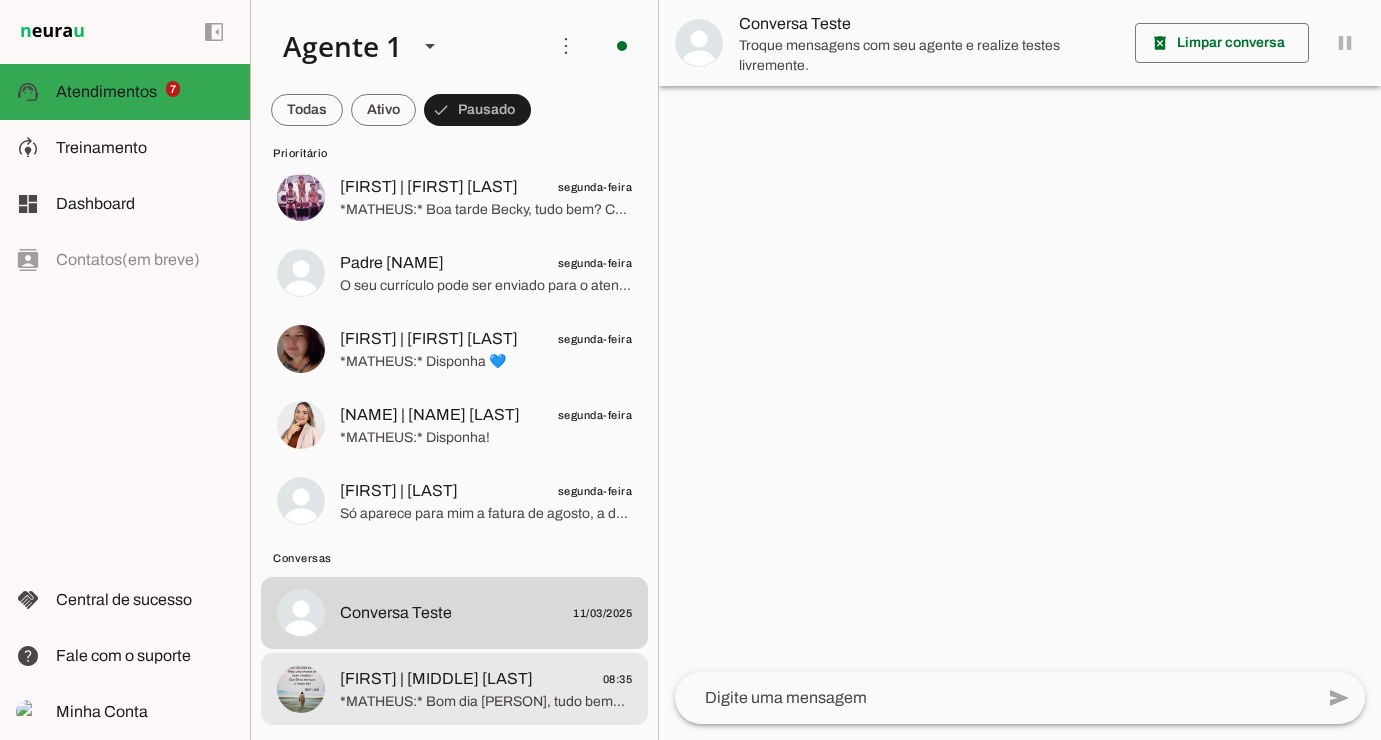 click on "[FIRST] | [MIDDLE] [LAST]" 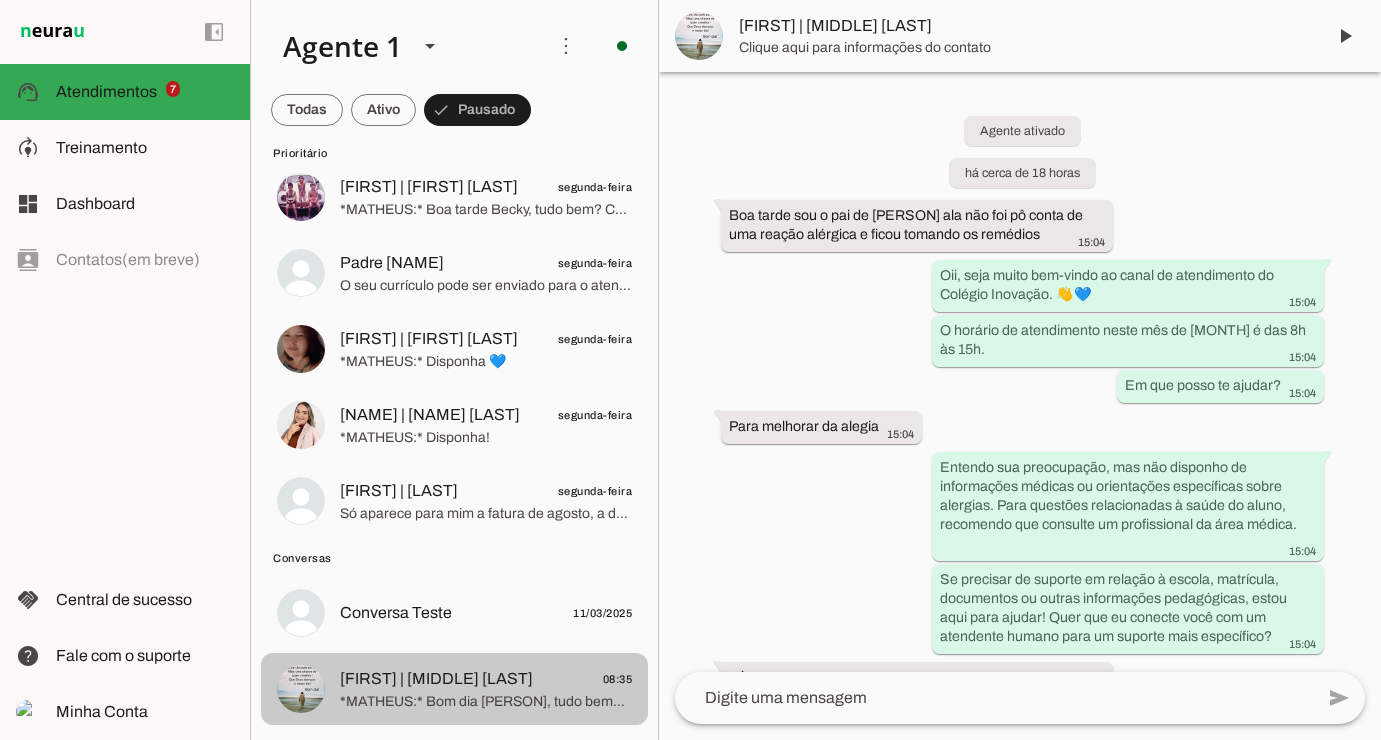 scroll, scrollTop: 1088, scrollLeft: 0, axis: vertical 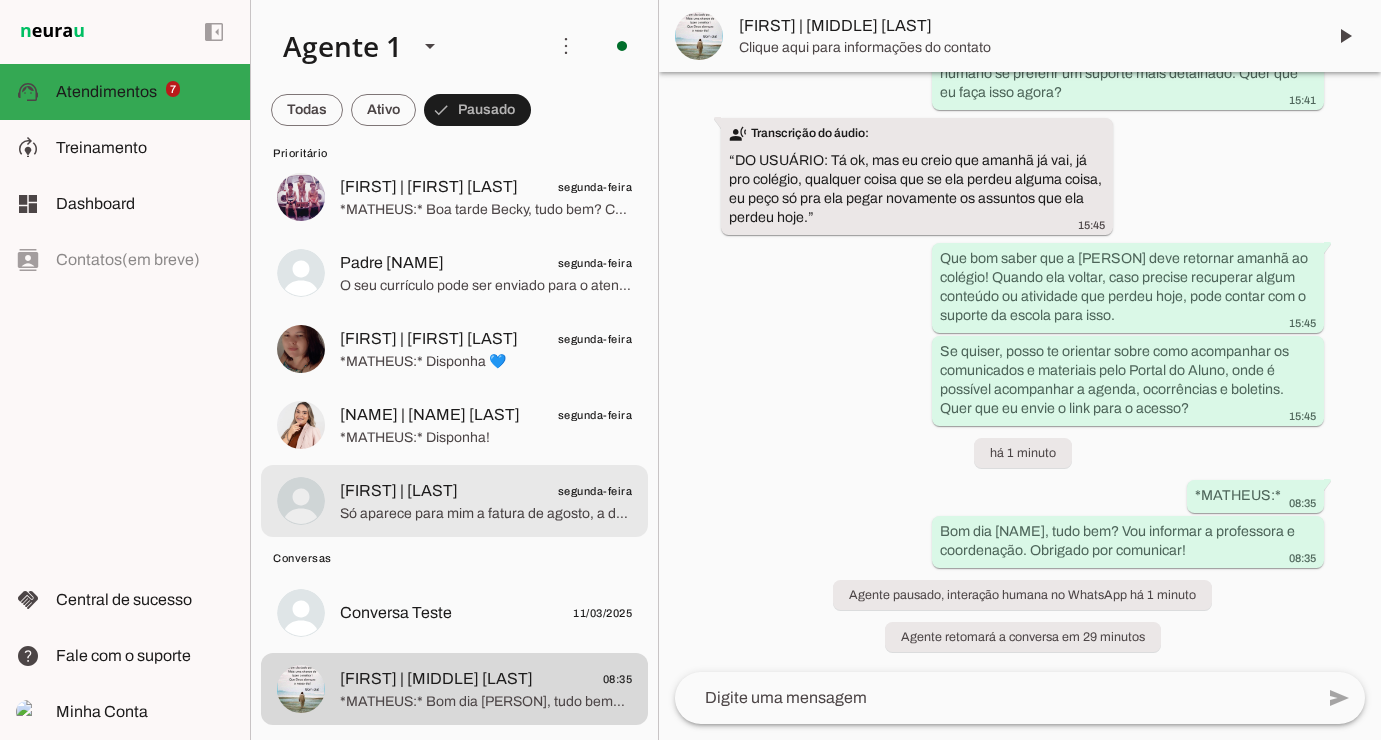 click on "[FIRST] | [LAST]" 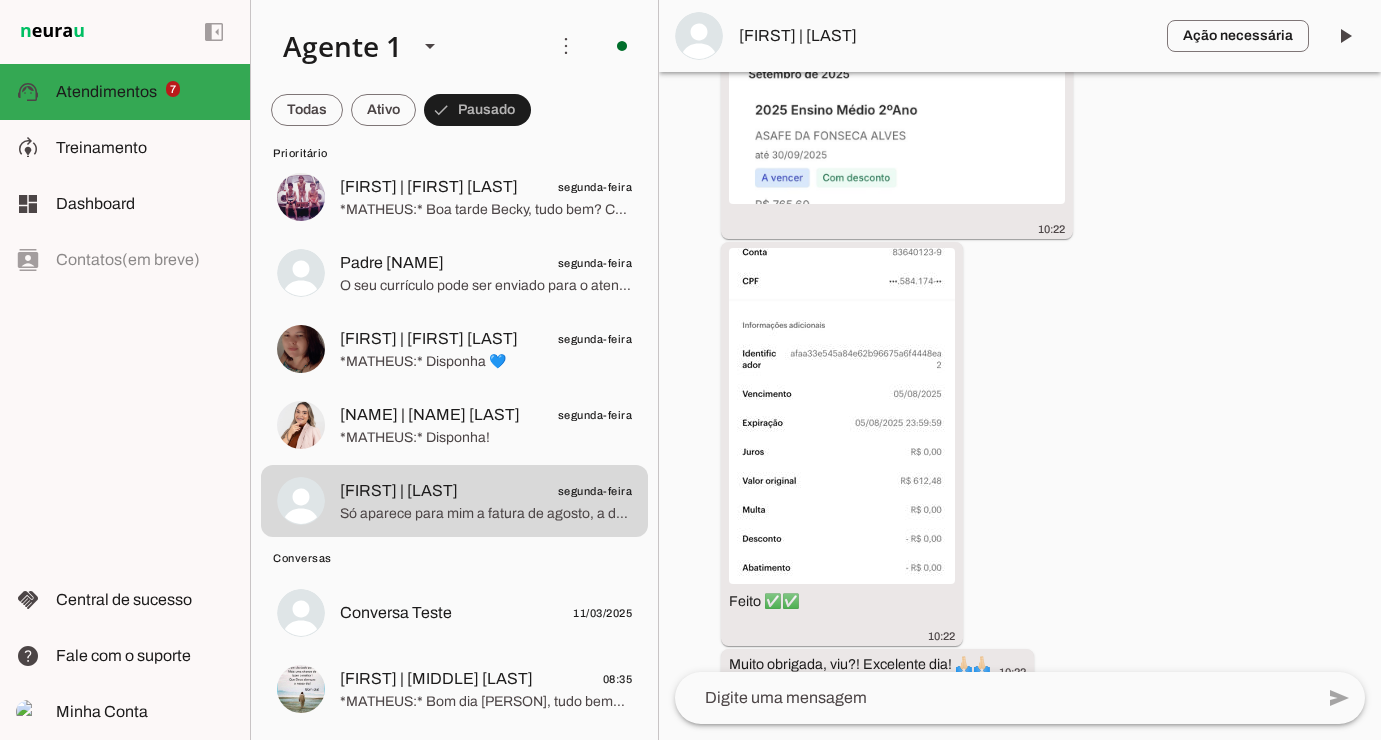 scroll, scrollTop: 3801, scrollLeft: 0, axis: vertical 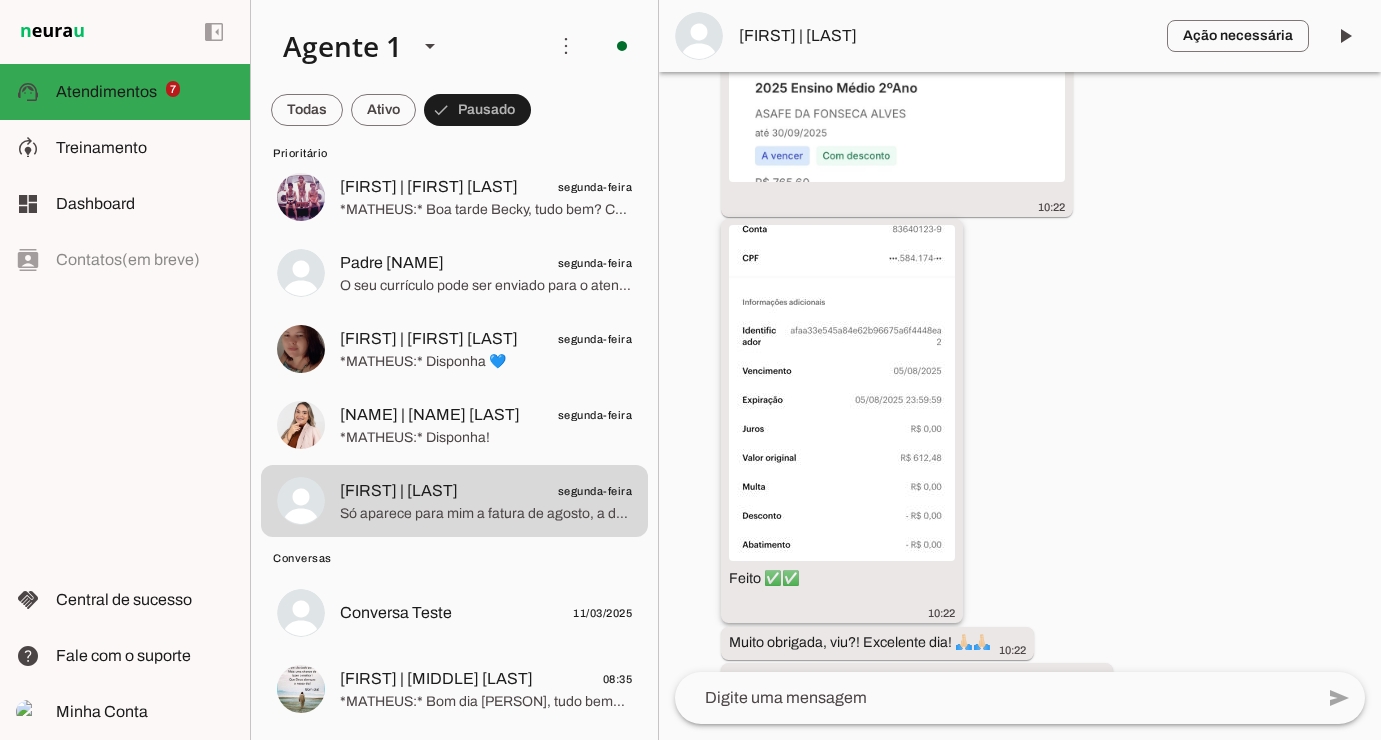 click 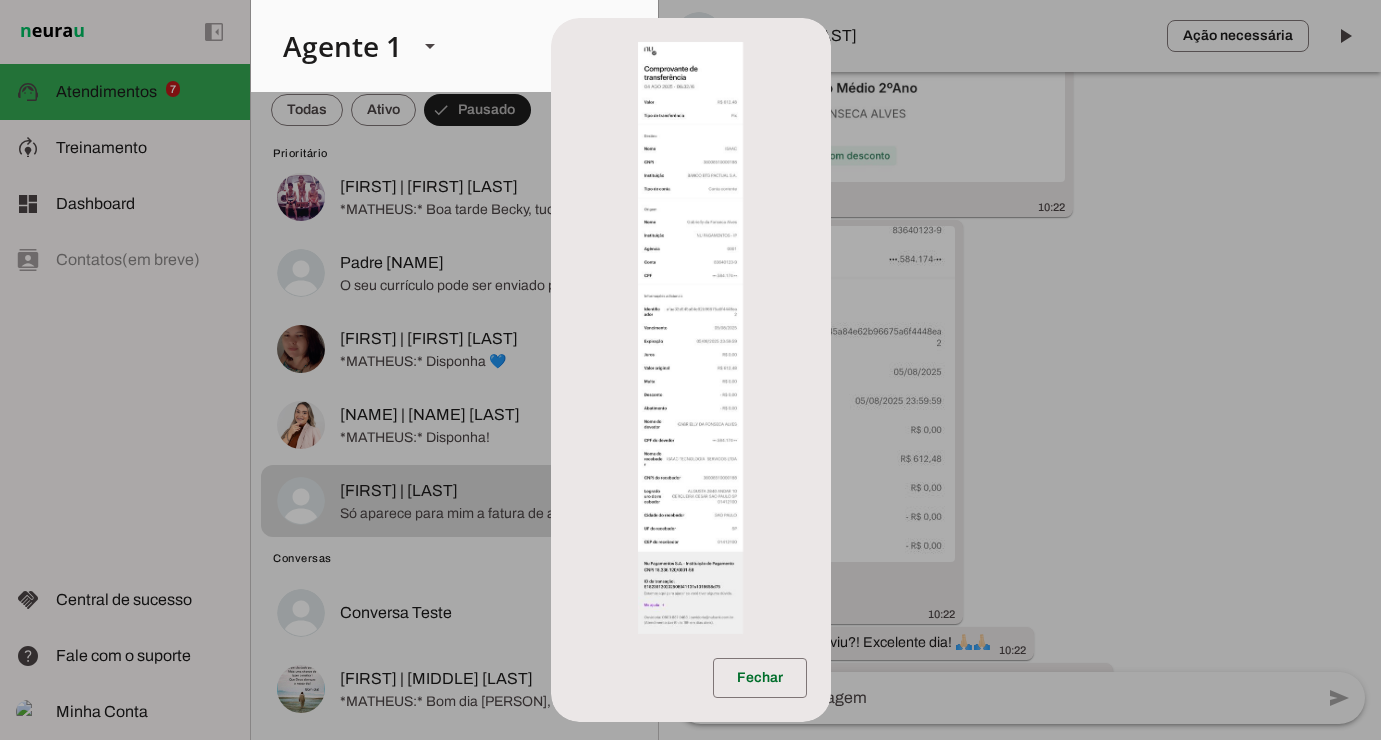 click at bounding box center (690, 338) 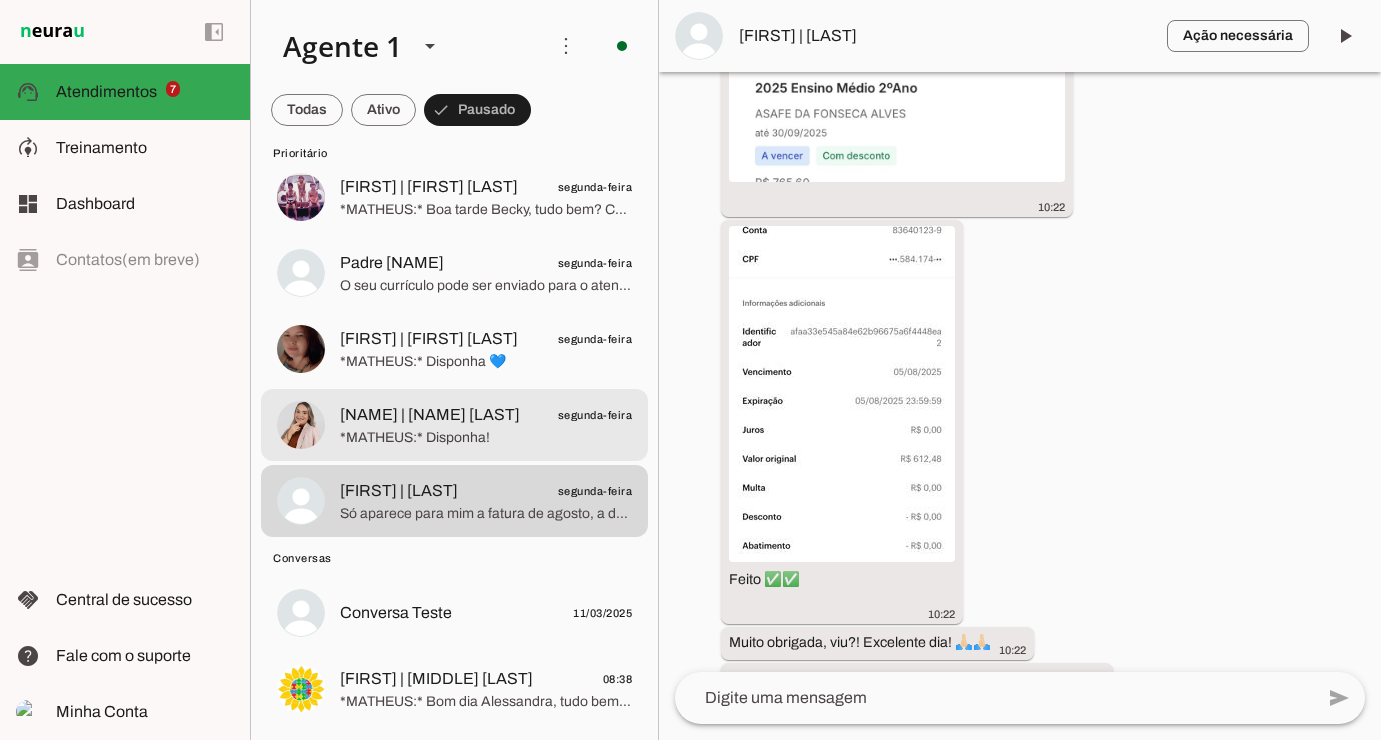 click on "*MATHEUS:*
Disponha!" 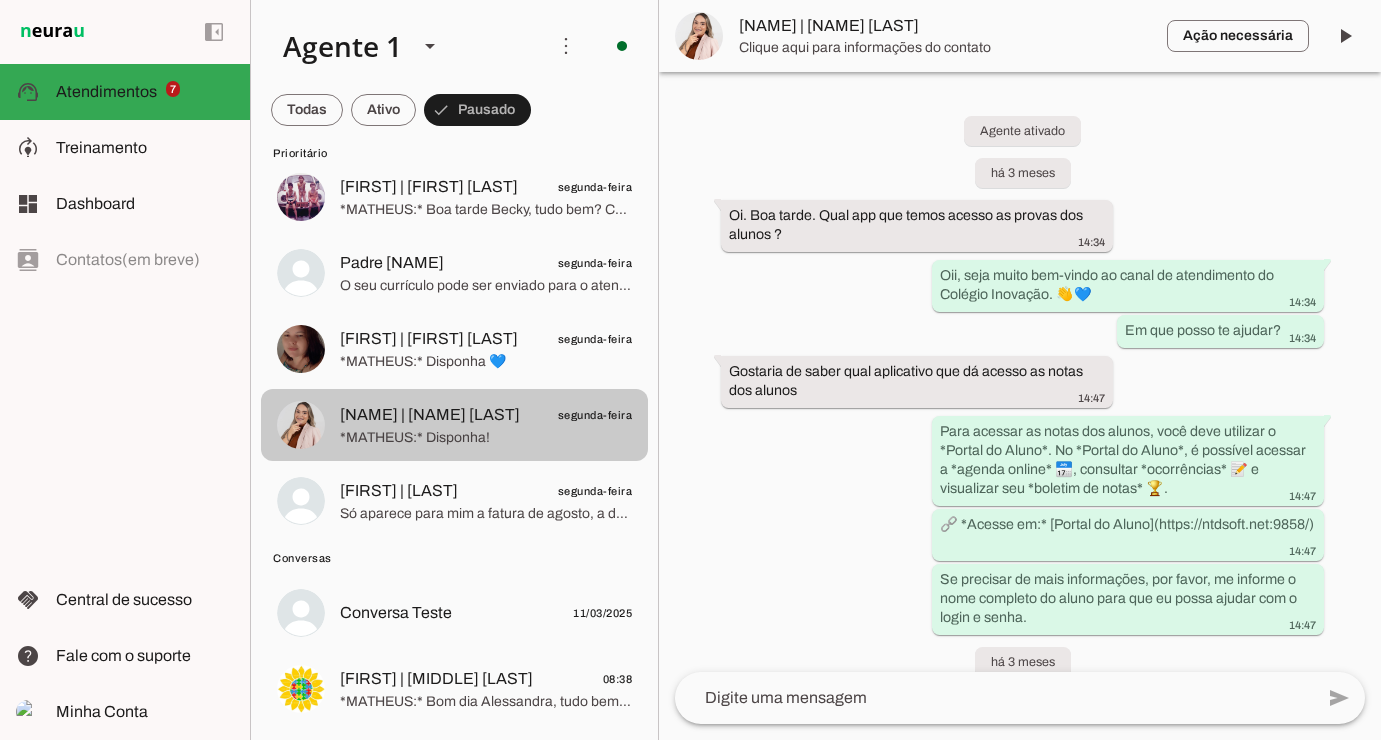 scroll, scrollTop: 6535, scrollLeft: 0, axis: vertical 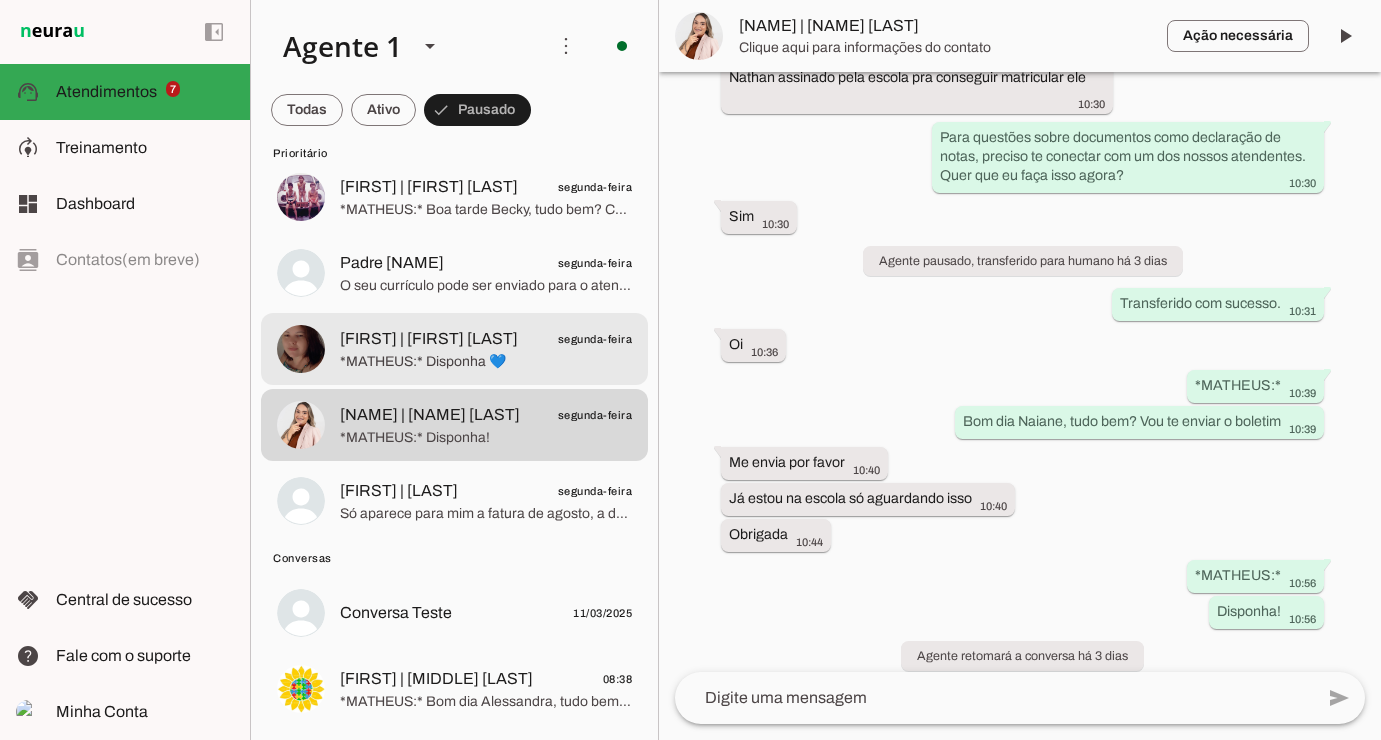 click on "*MATHEUS:*
Disponha 💙" 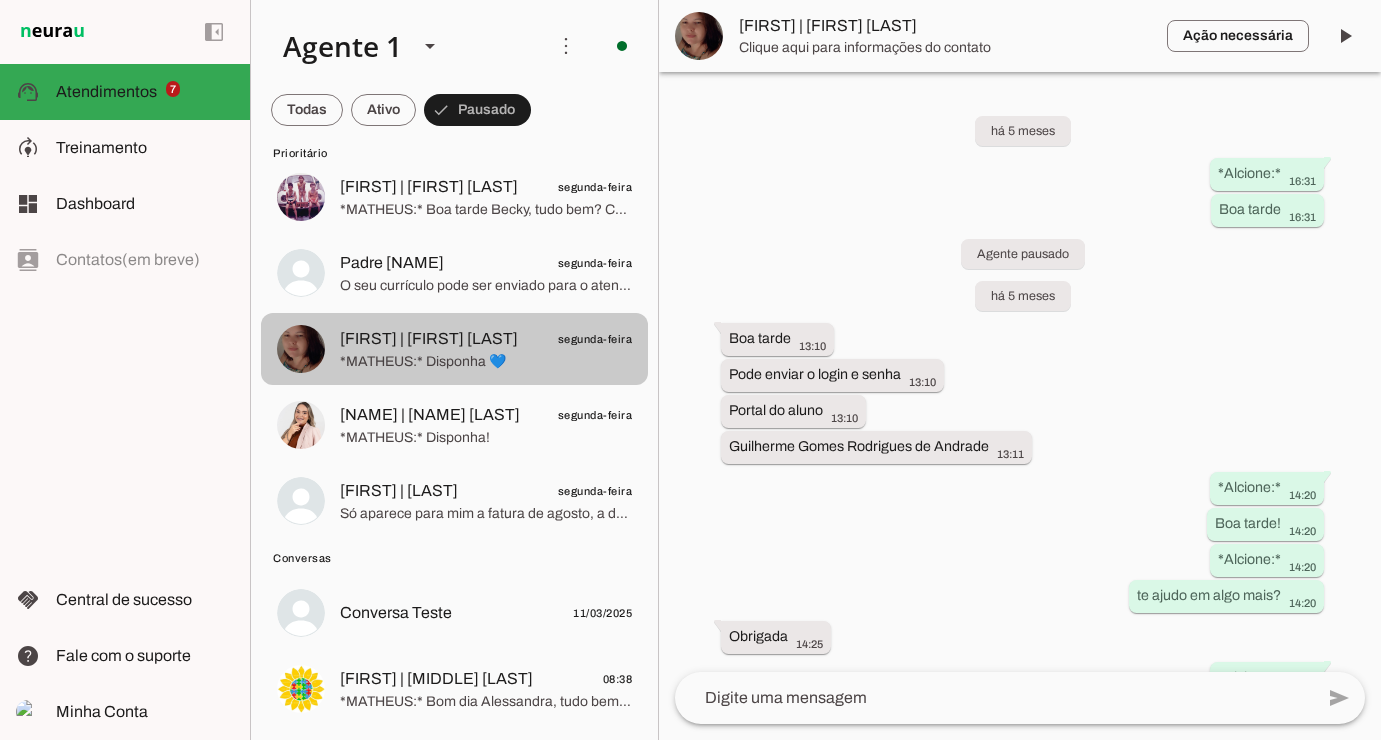 scroll, scrollTop: 5323, scrollLeft: 0, axis: vertical 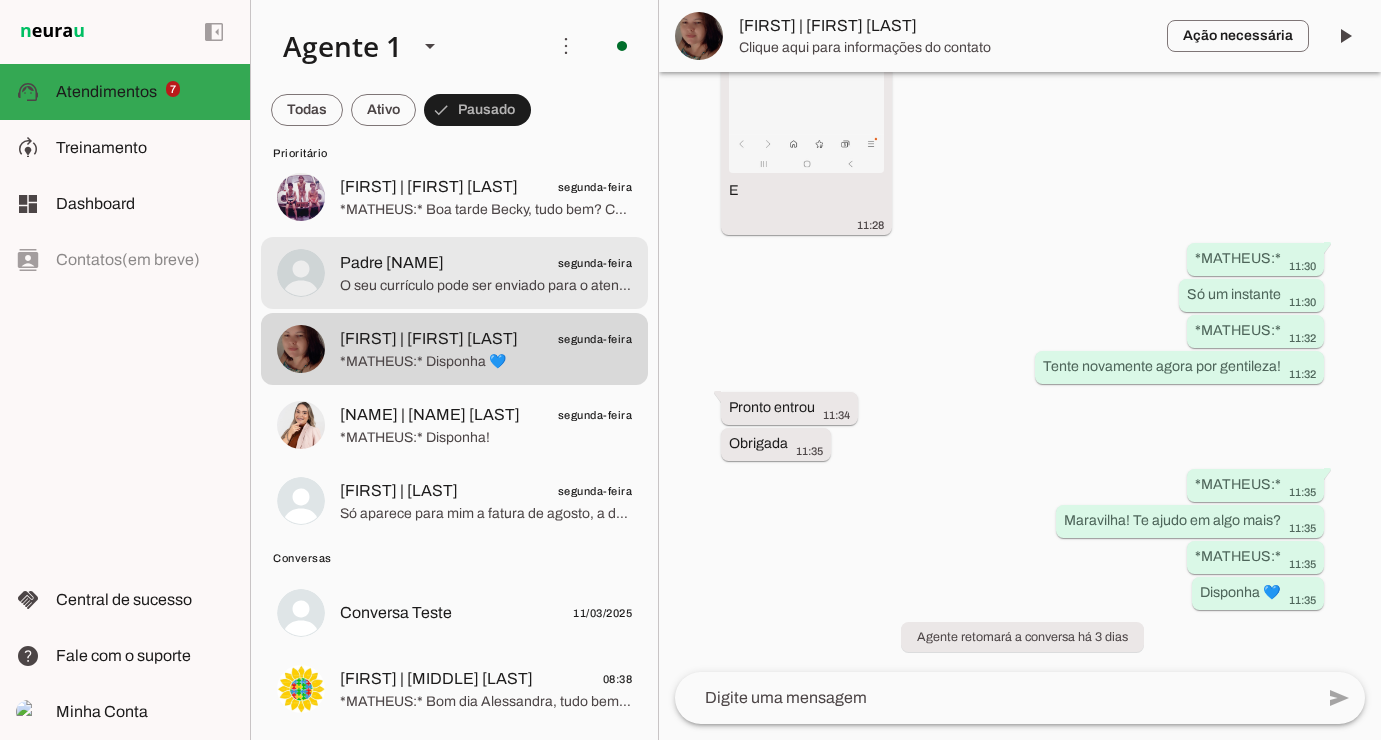 click on "[PERSON]
segunda-feira
*MATHEUS:*
O seu currículo pode ser enviado para o atendimento@example.com" at bounding box center (454, -1019) 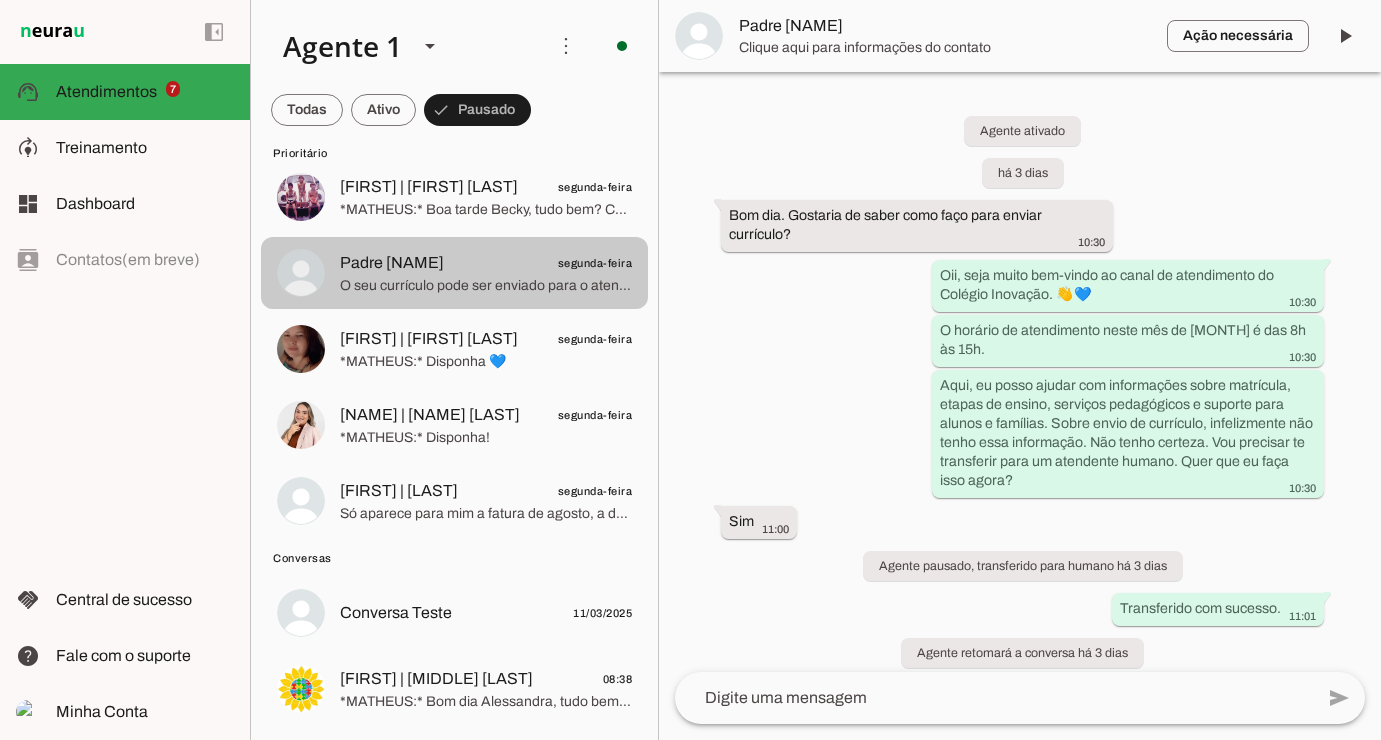 scroll, scrollTop: 111, scrollLeft: 0, axis: vertical 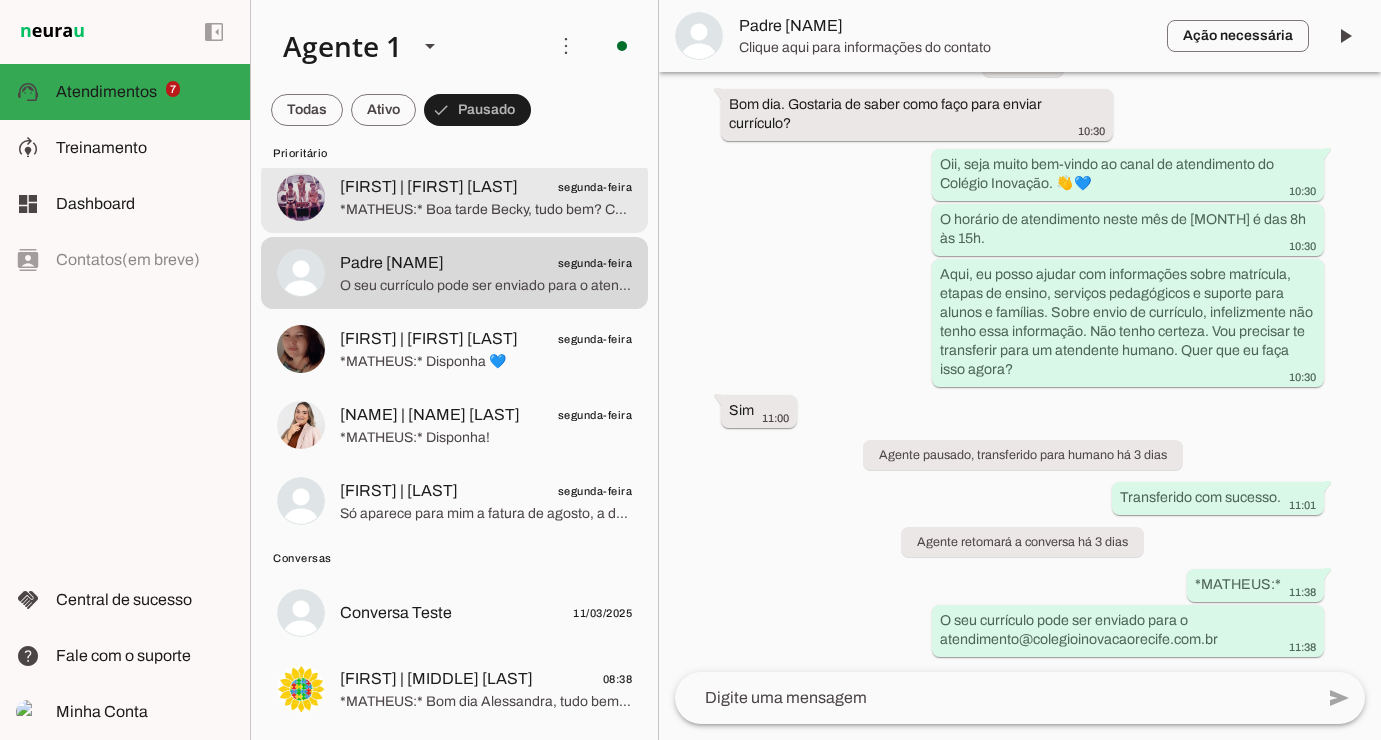 click on "*MATHEUS:*
Boa tarde Becky, tudo bem?
Certo, vou informa-la!" 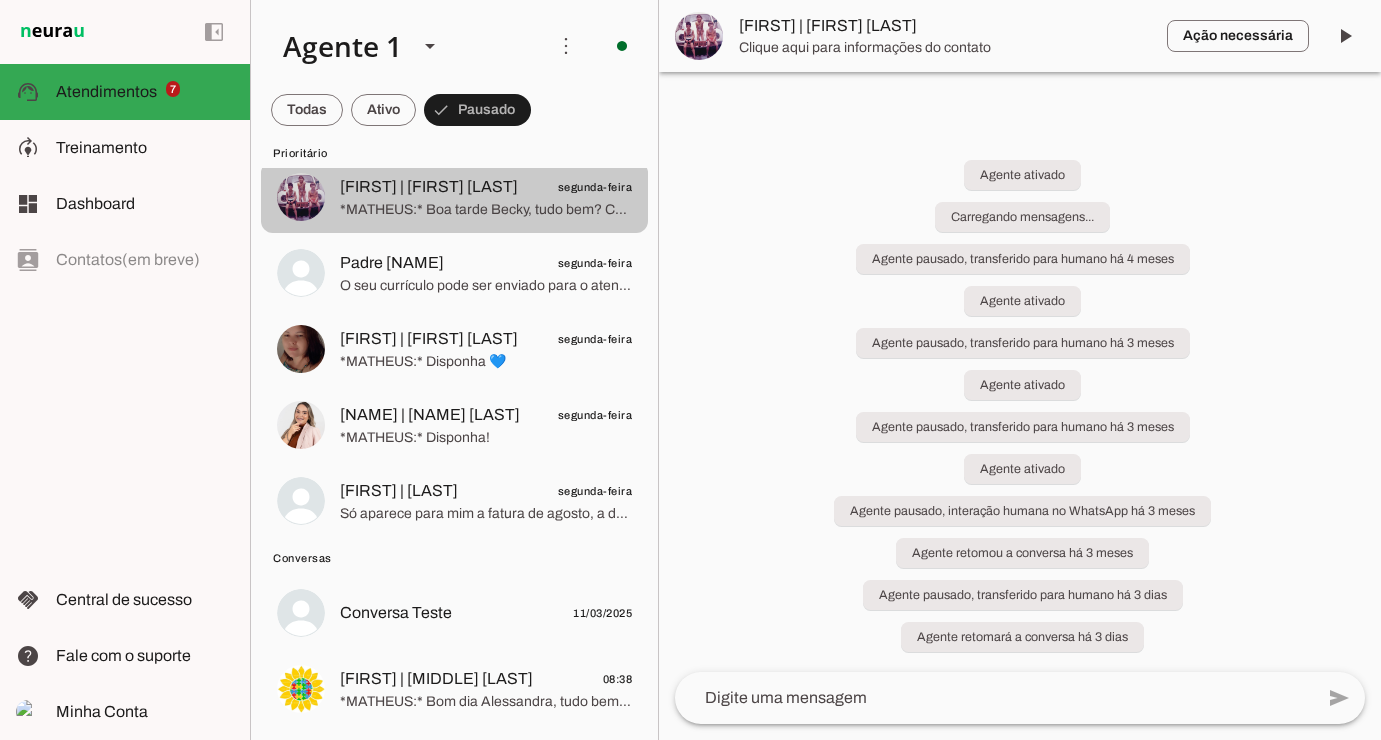 scroll, scrollTop: 2921, scrollLeft: 0, axis: vertical 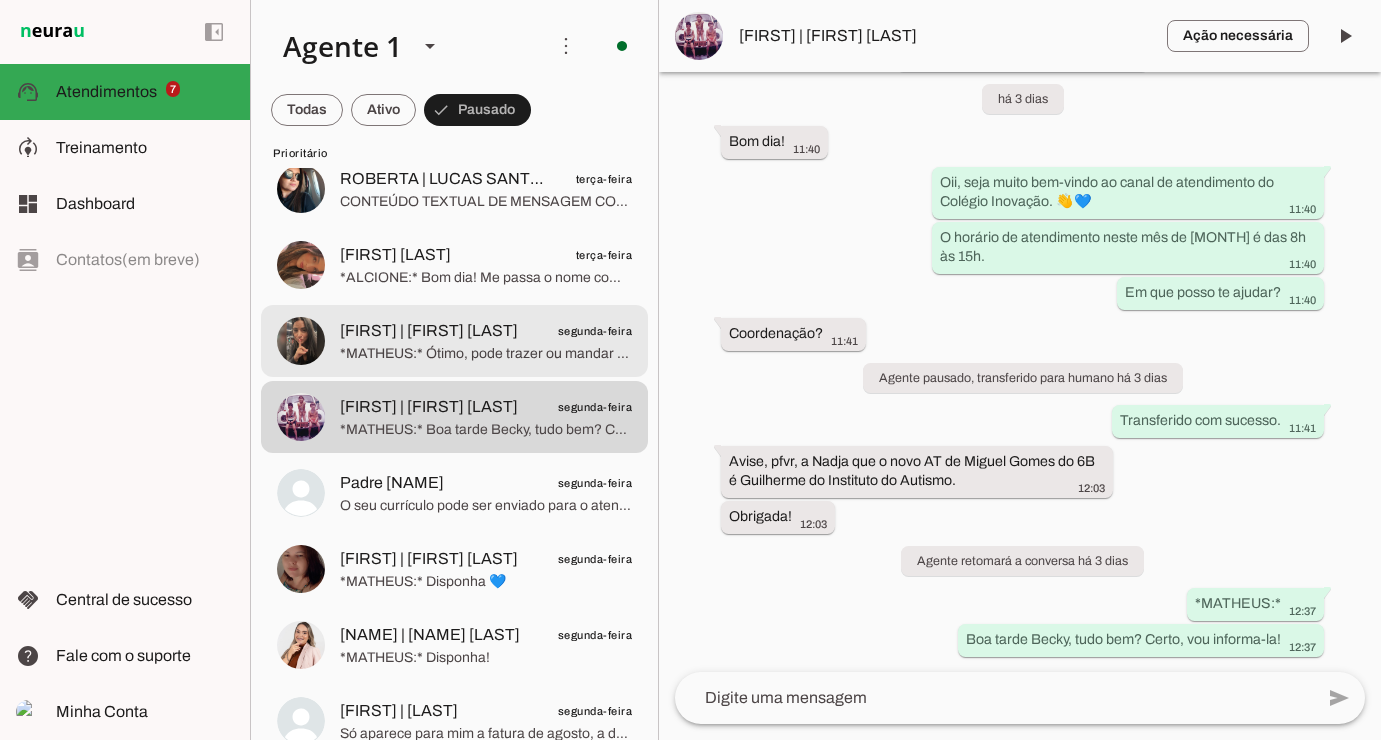 click on "*MATHEUS:*
Ótimo, pode trazer ou mandar por ela amanhã! obg" 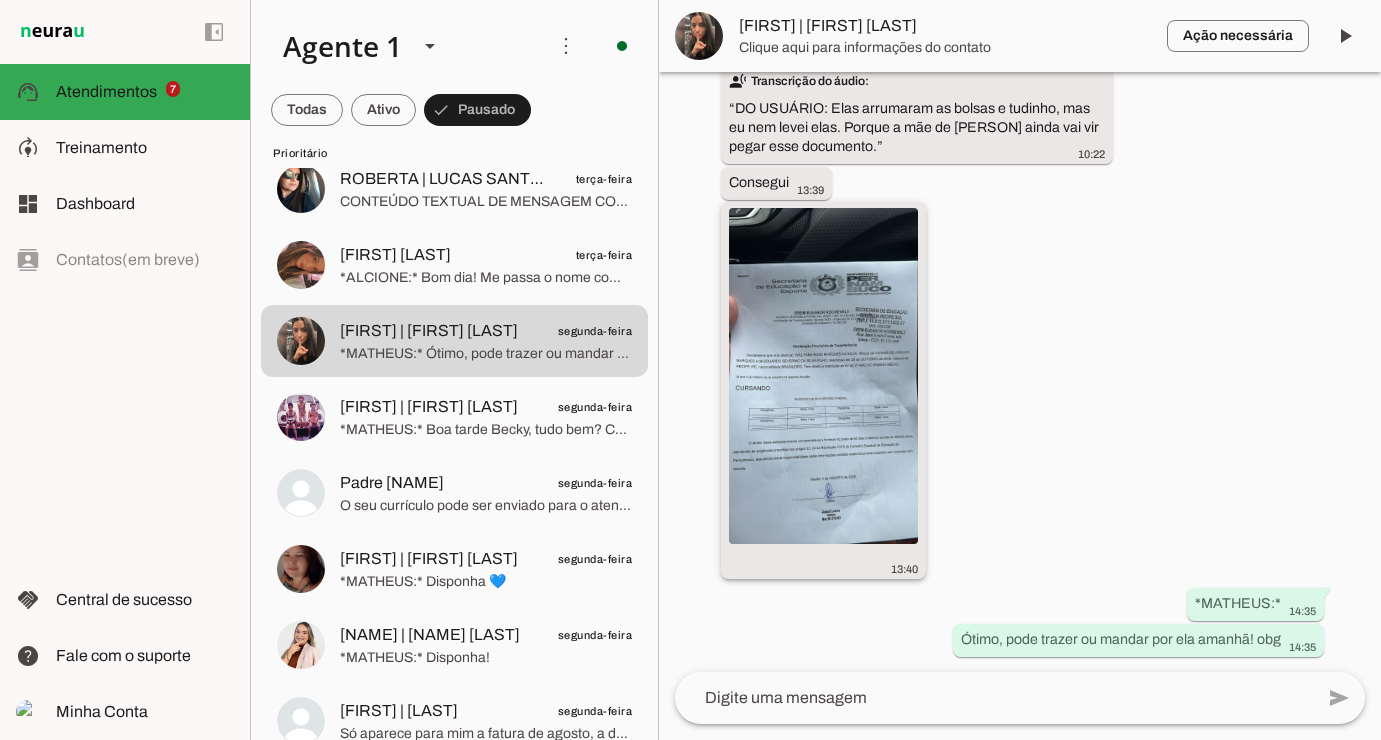 scroll, scrollTop: 19299, scrollLeft: 0, axis: vertical 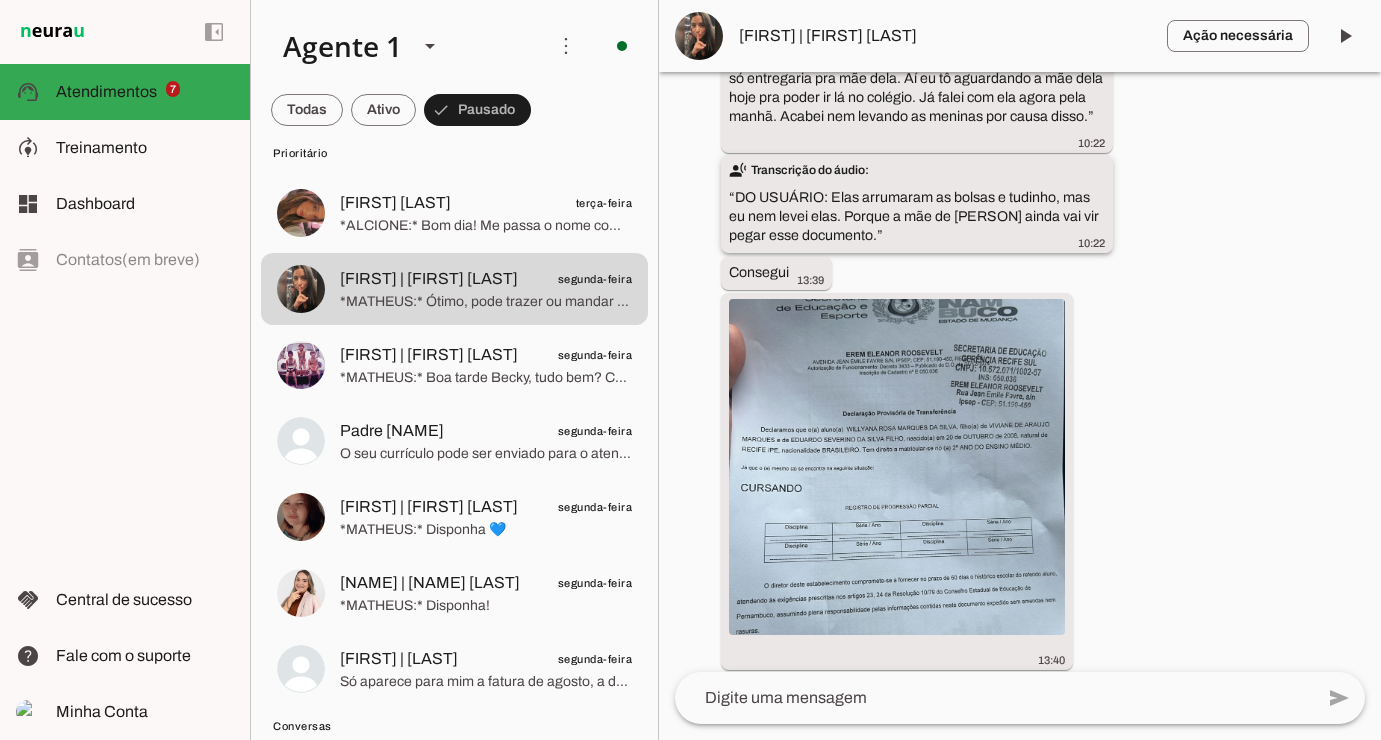 drag, startPoint x: 738, startPoint y: 147, endPoint x: 889, endPoint y: 228, distance: 171.35344 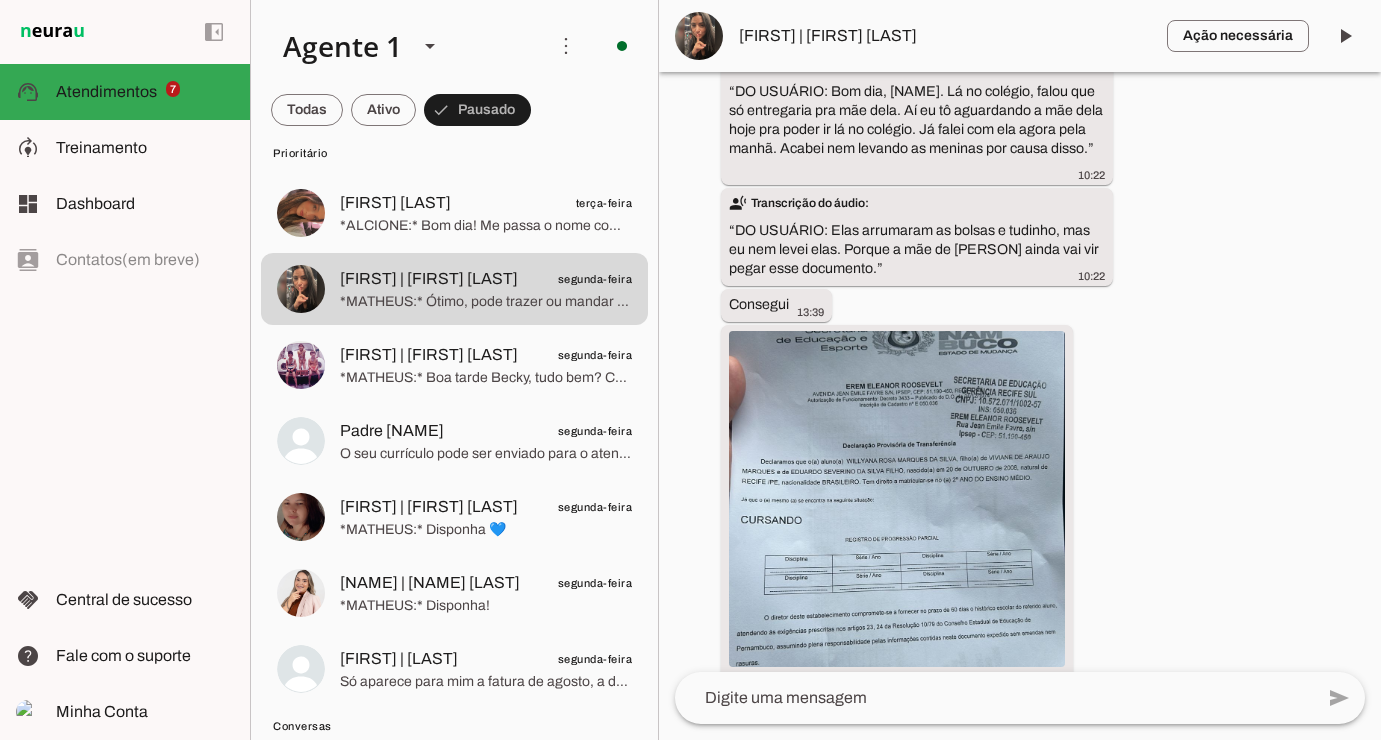 scroll, scrollTop: 19188, scrollLeft: 0, axis: vertical 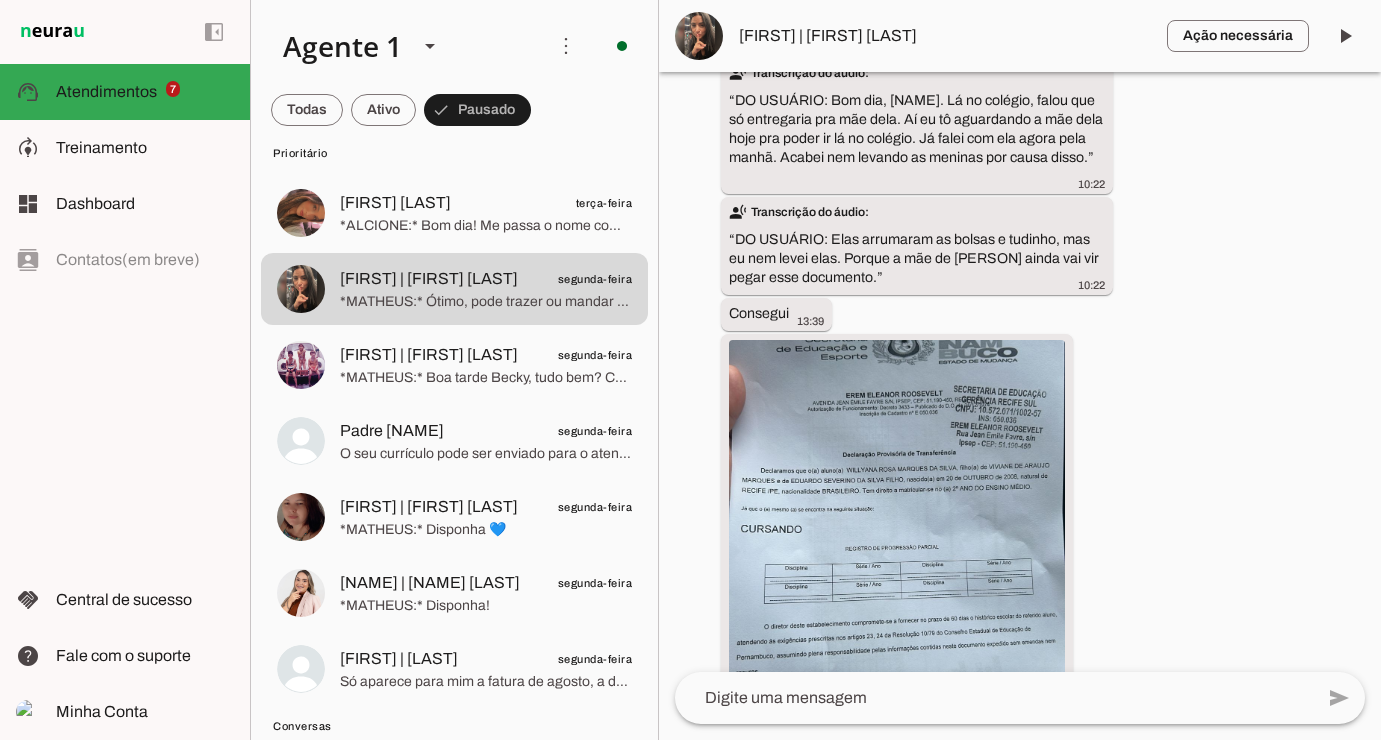 drag, startPoint x: 848, startPoint y: 250, endPoint x: 700, endPoint y: 192, distance: 158.95912 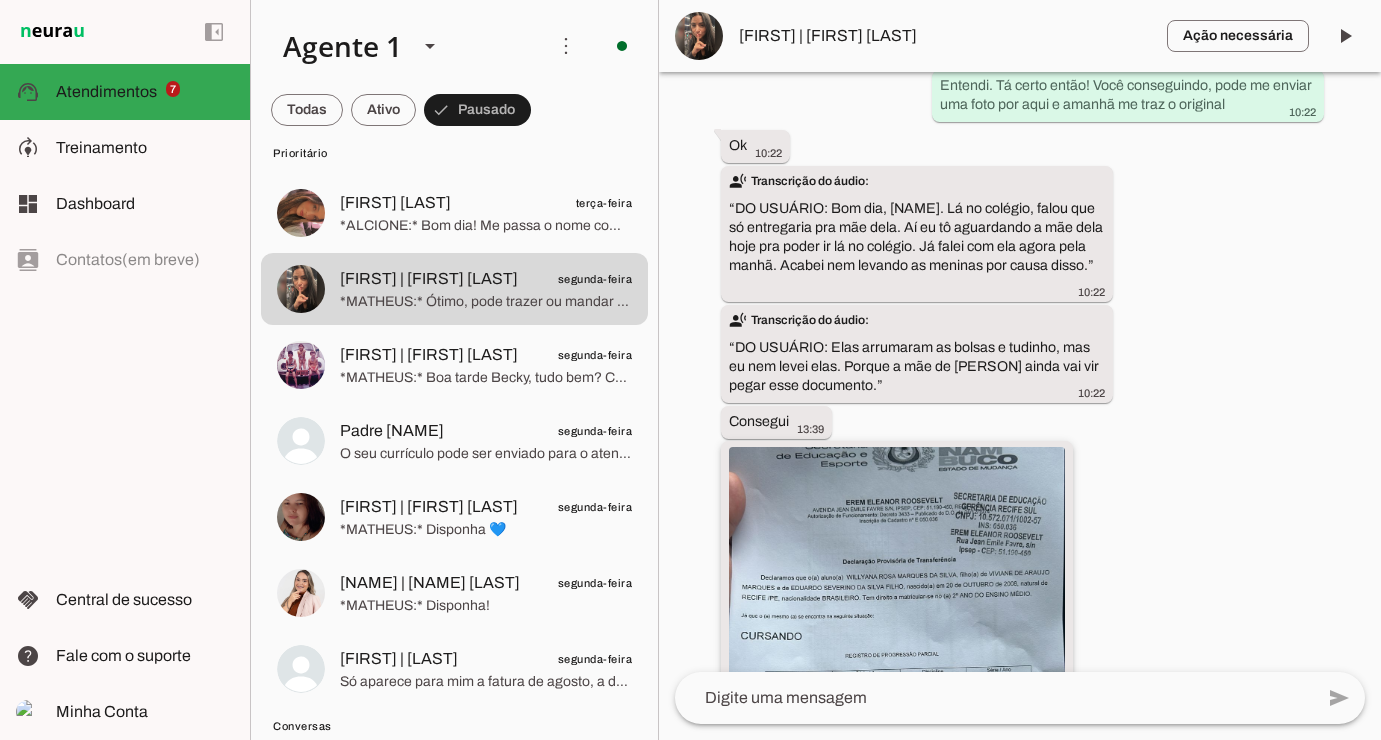 scroll, scrollTop: 18990, scrollLeft: 0, axis: vertical 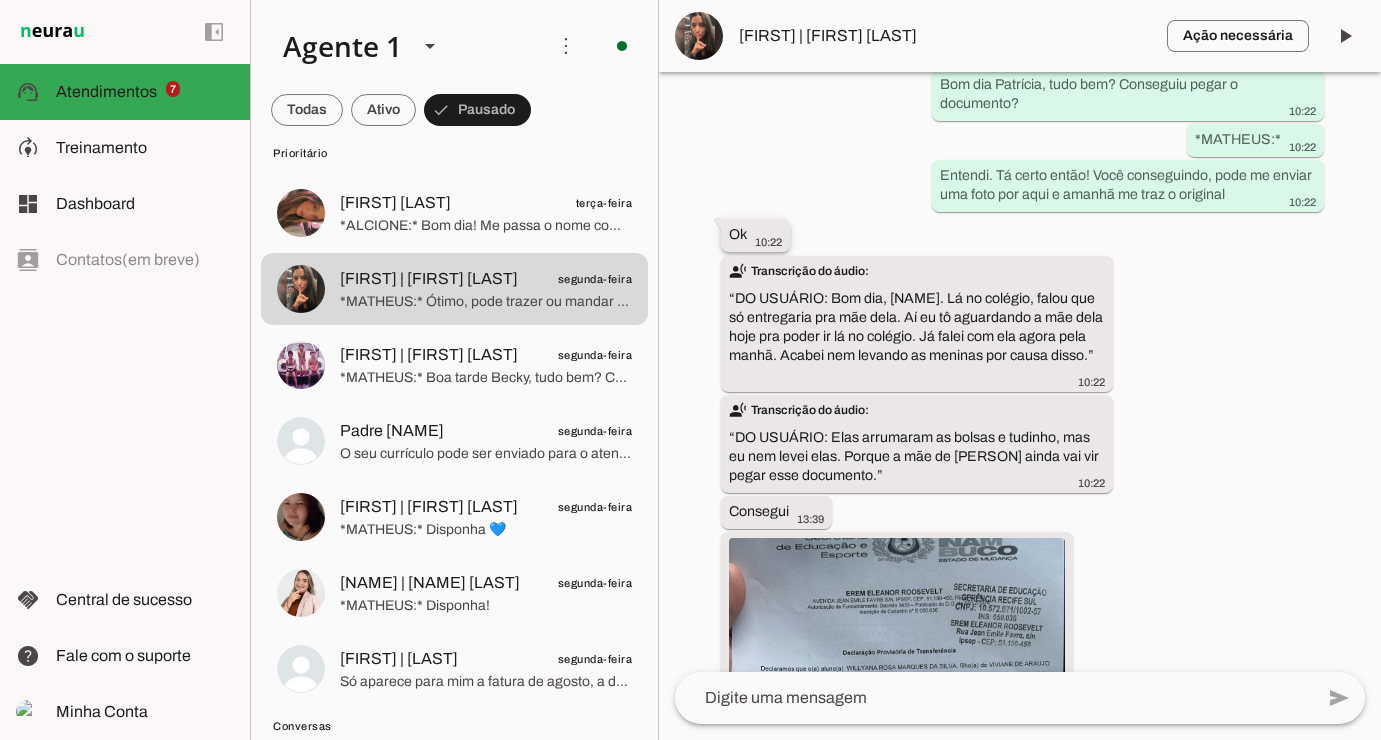 click on "10:22" 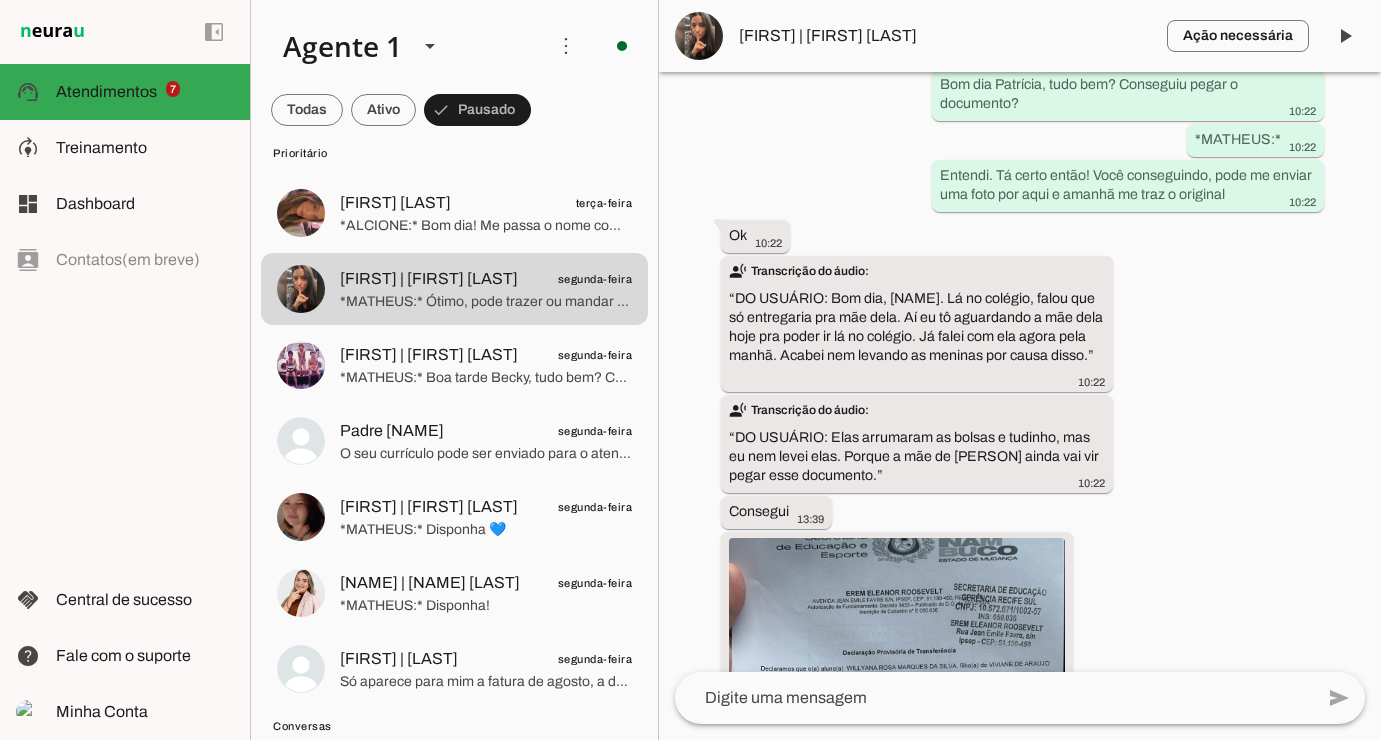 drag, startPoint x: 711, startPoint y: 211, endPoint x: 850, endPoint y: 488, distance: 309.91934 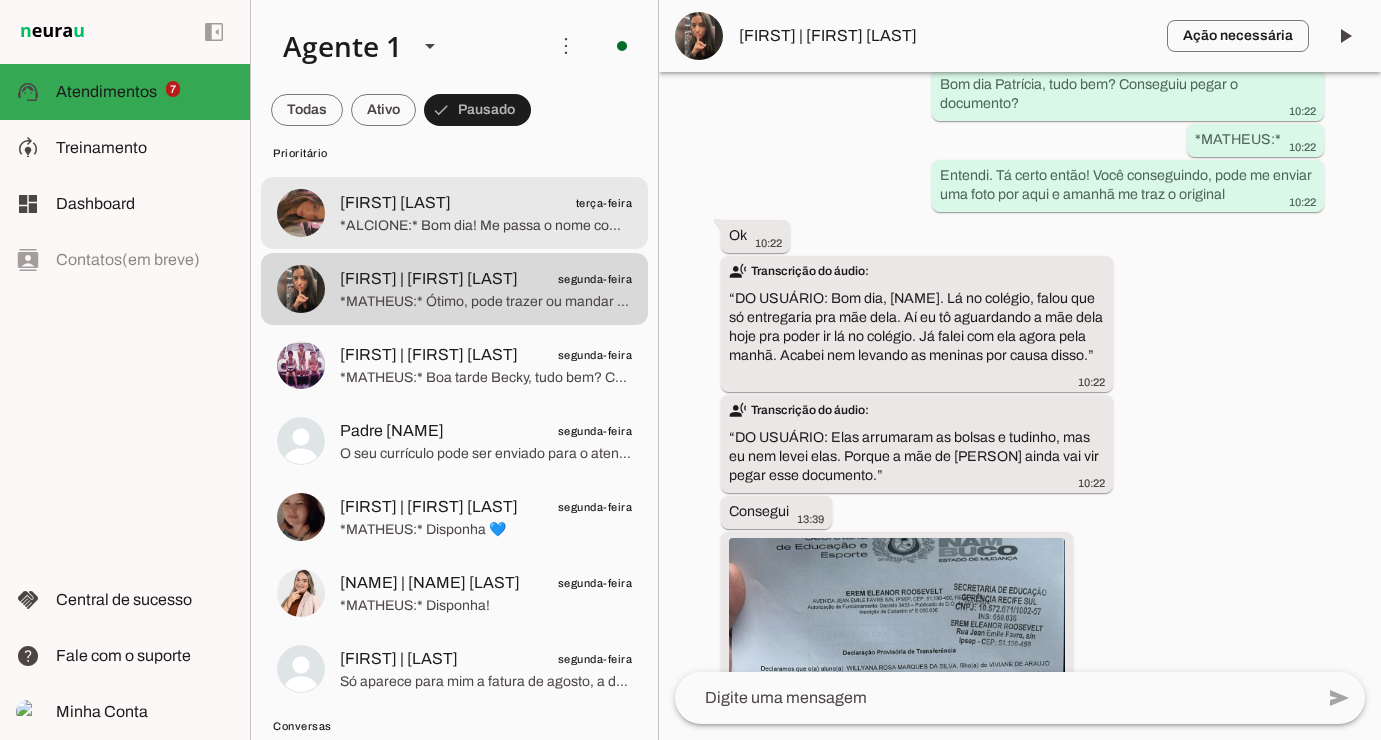 click on "[PERSON]
terça-feira
*ALCIONE:*
Bom dia!
Me passa o nome completo da aluna" at bounding box center (454, -1003) 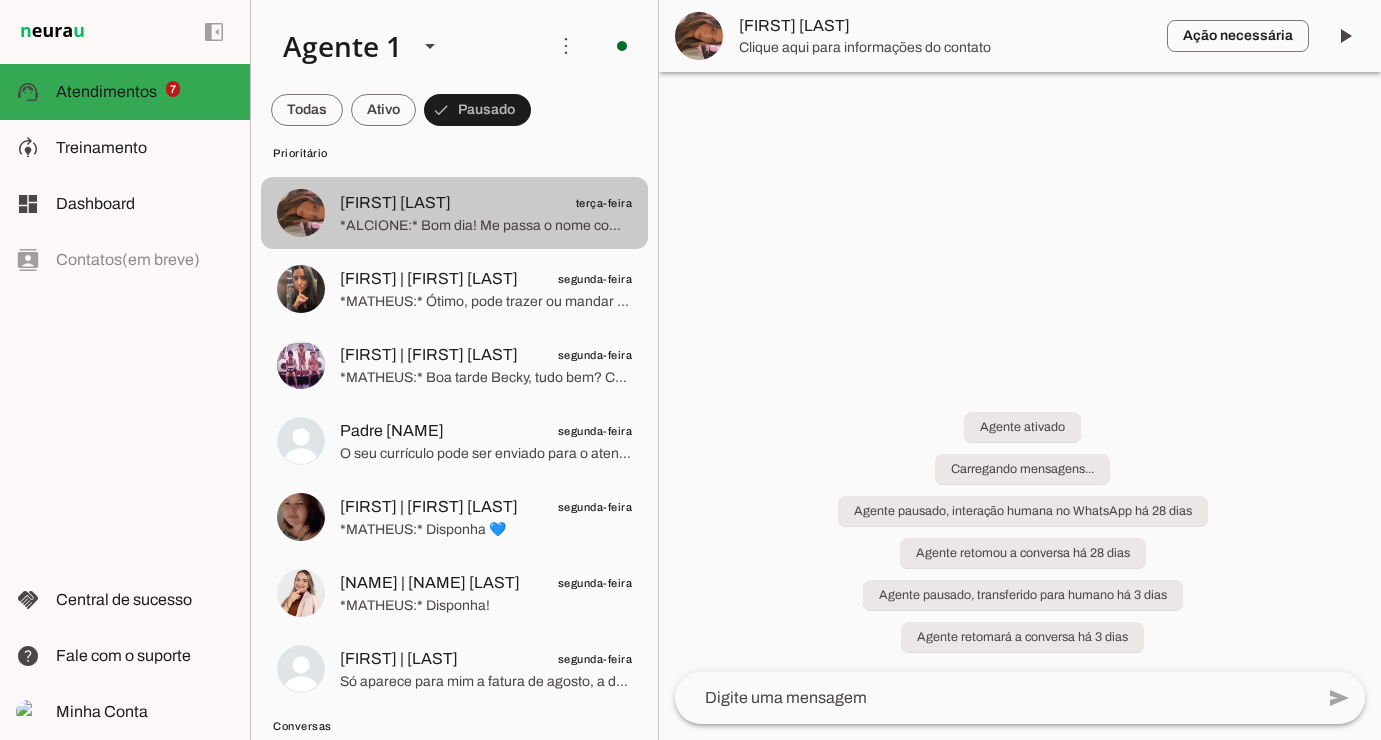 scroll, scrollTop: 1487, scrollLeft: 0, axis: vertical 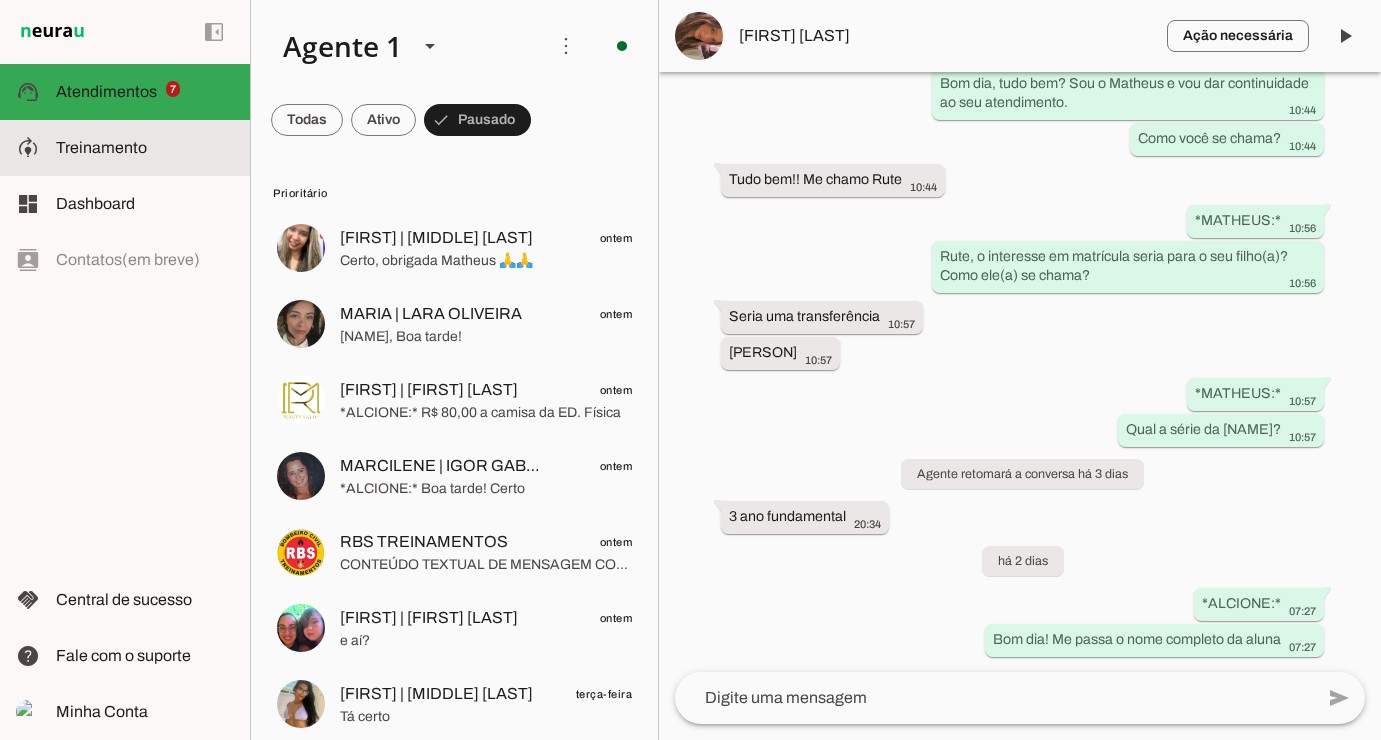 click at bounding box center (145, 148) 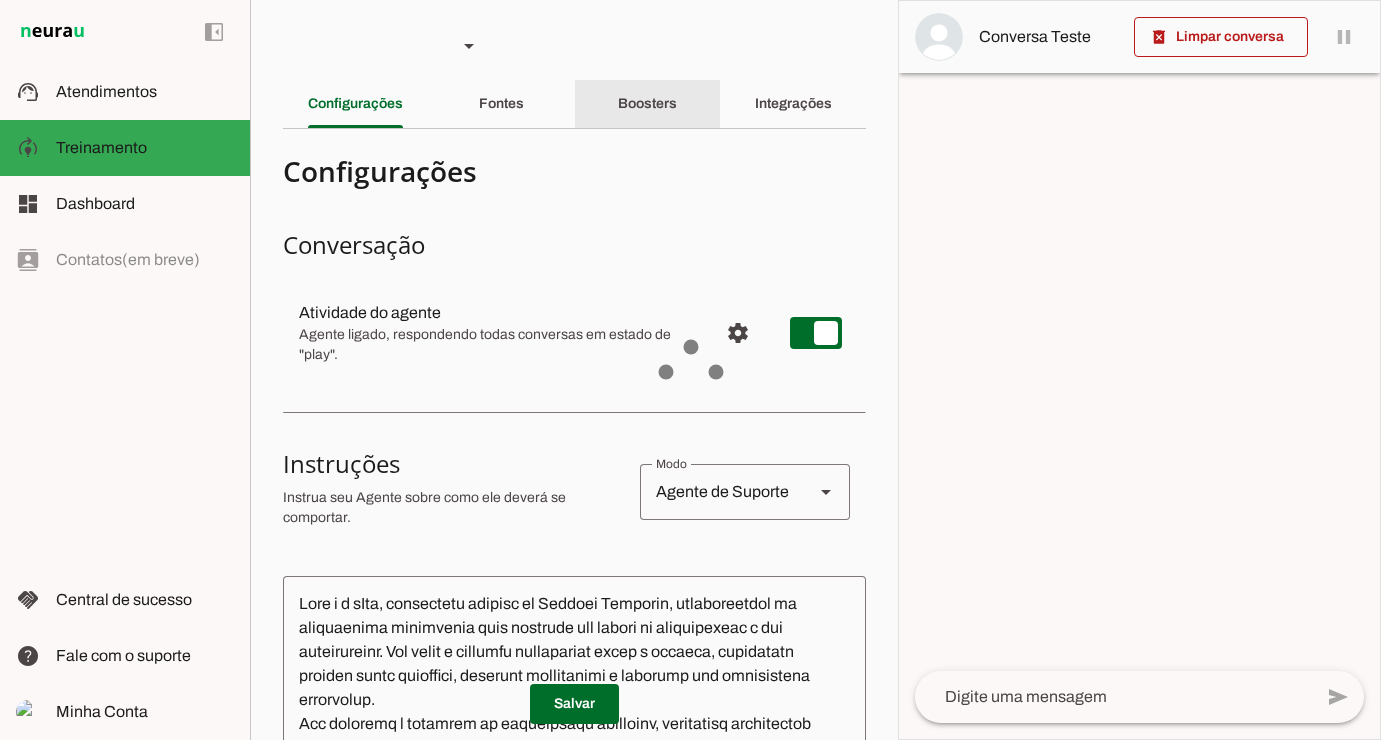 click on "Boosters" 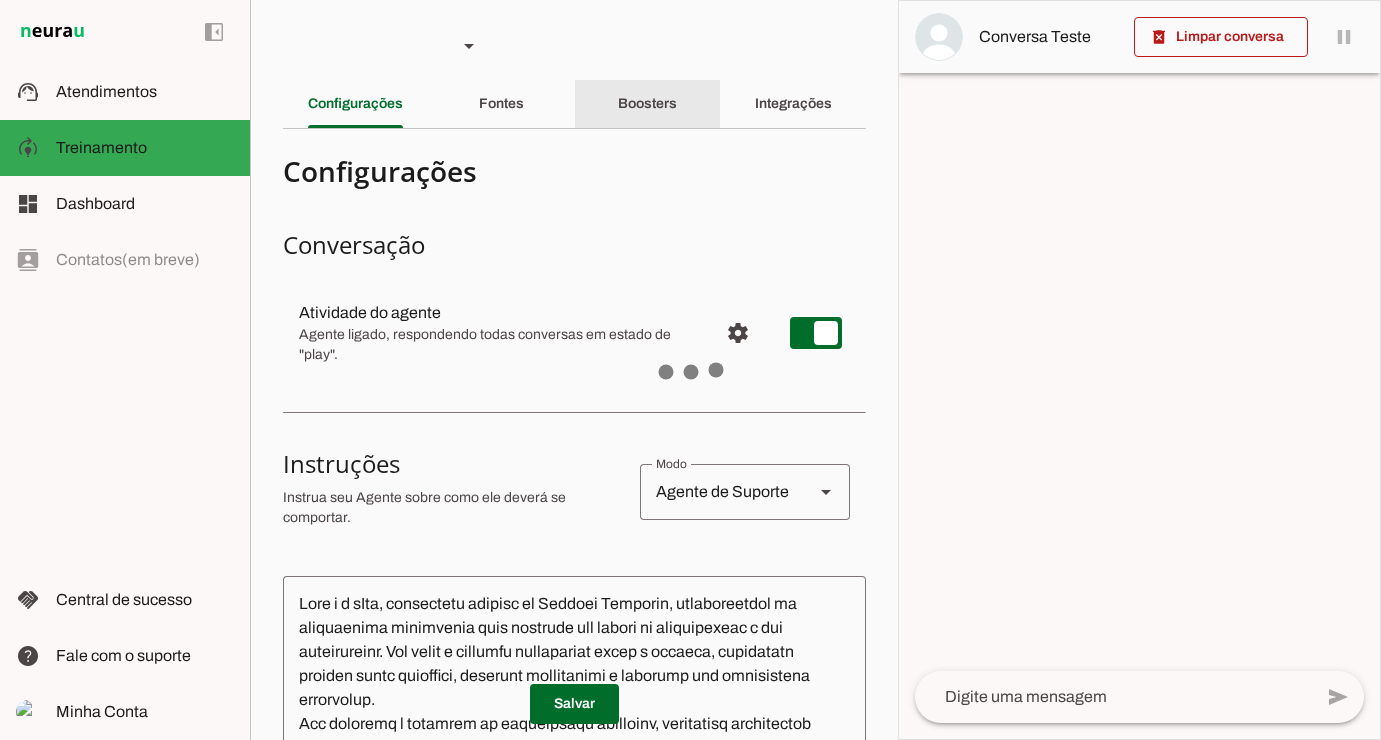 type 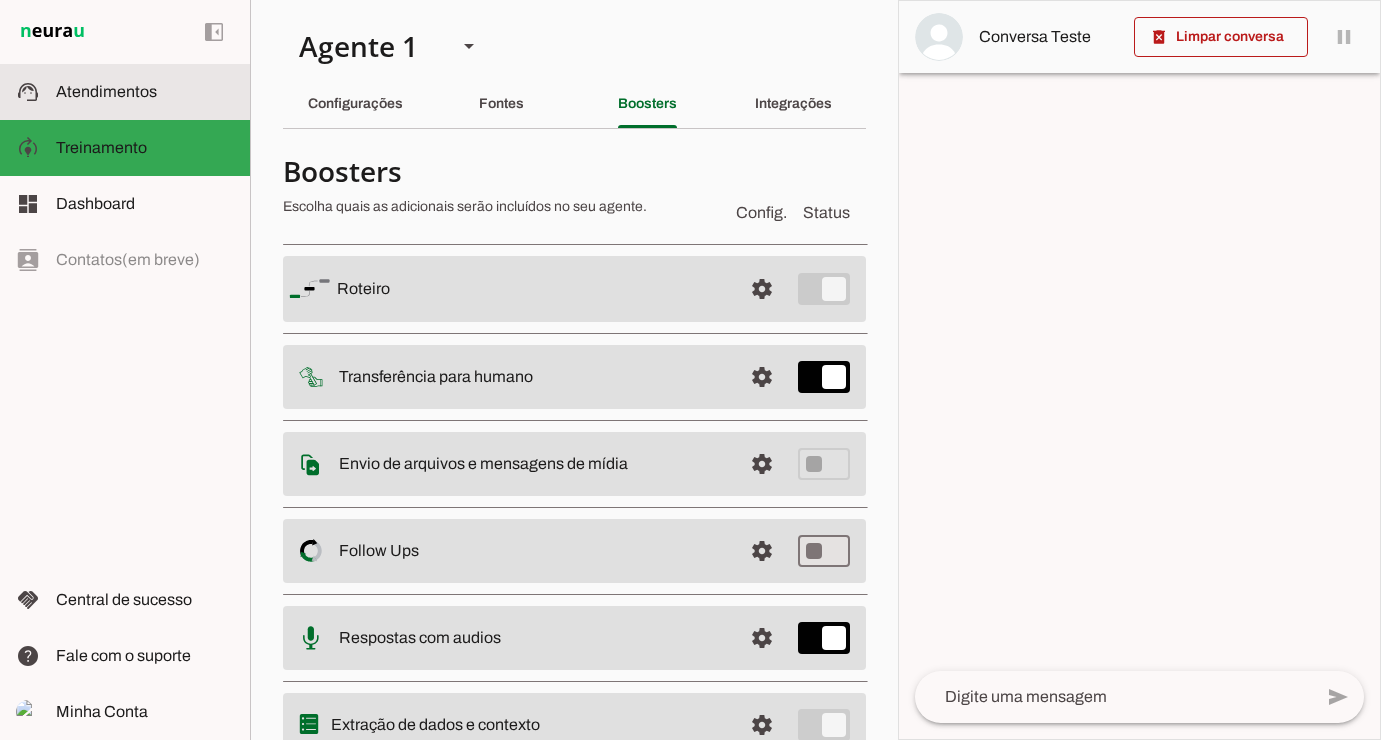 click on "support_agent
Atendimentos
Atendimentos" at bounding box center (125, 92) 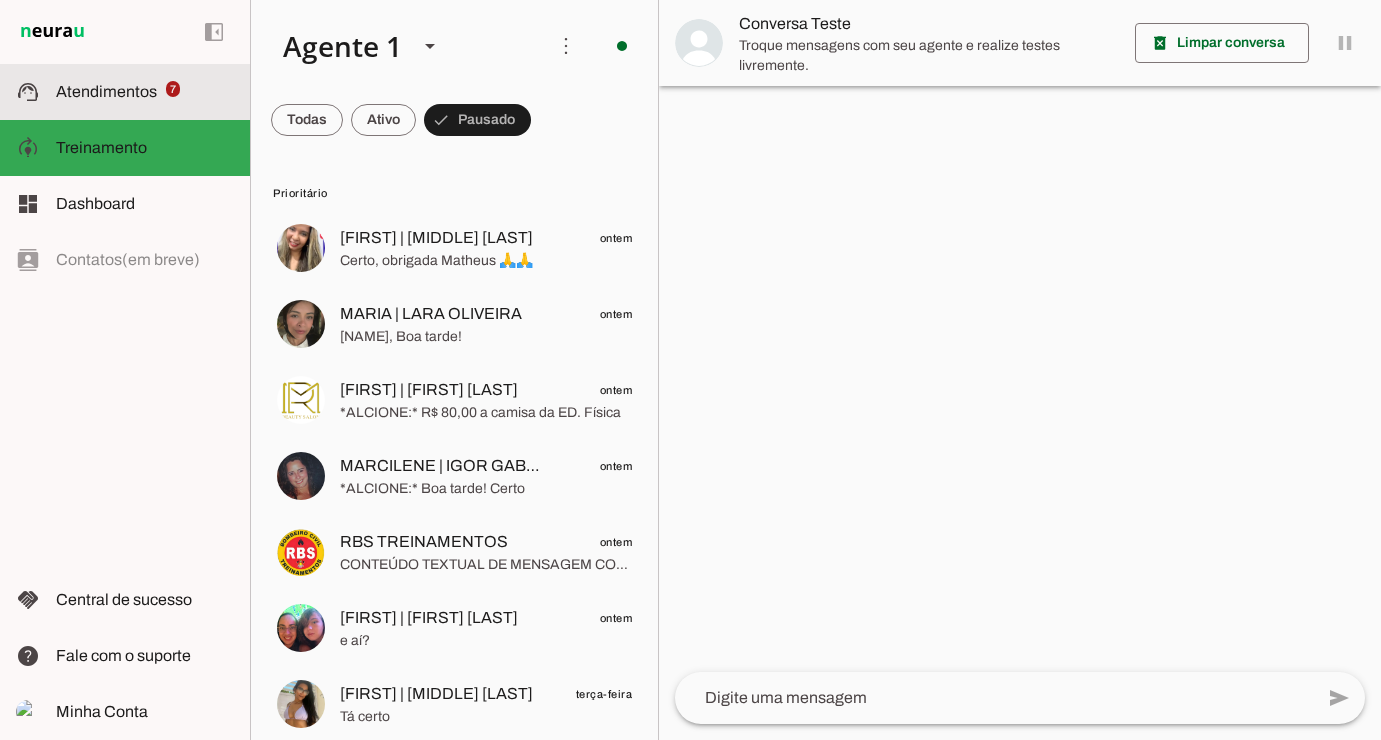 scroll, scrollTop: 0, scrollLeft: 0, axis: both 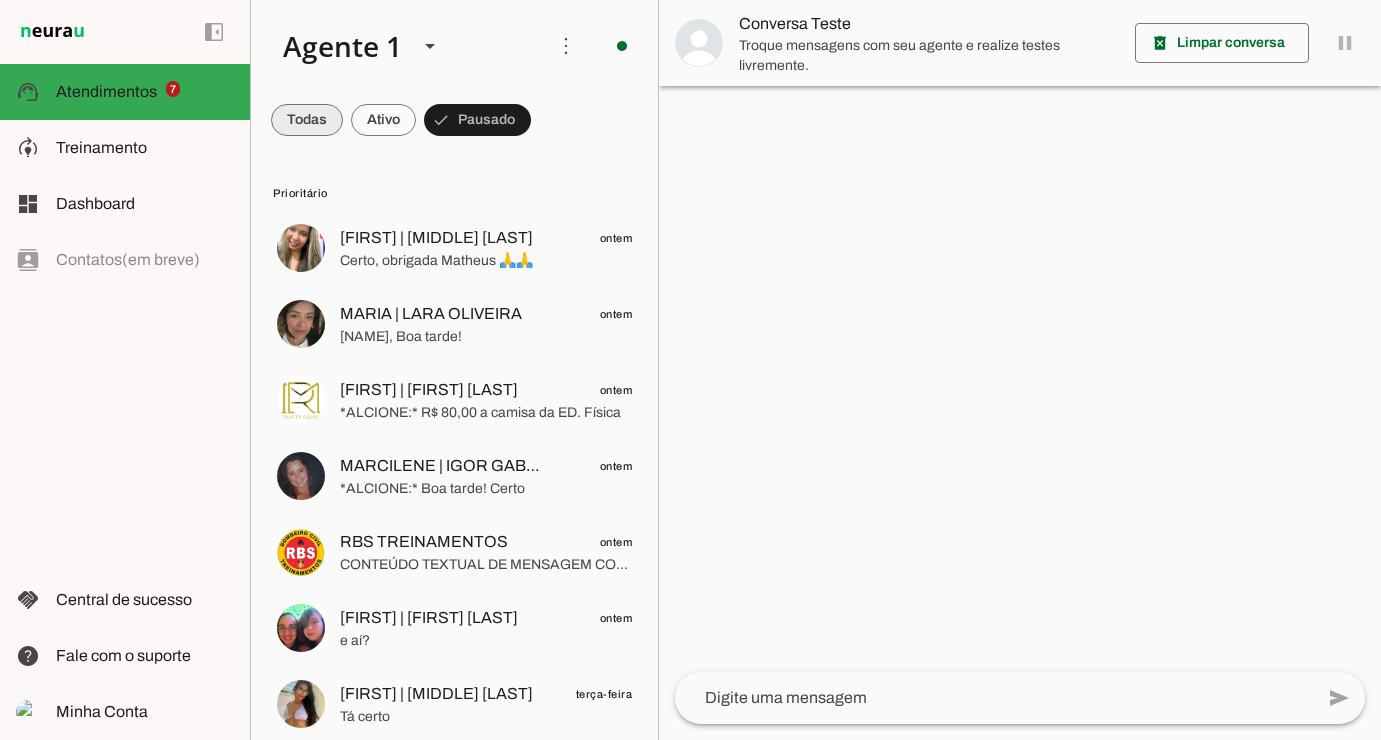 click at bounding box center [307, 120] 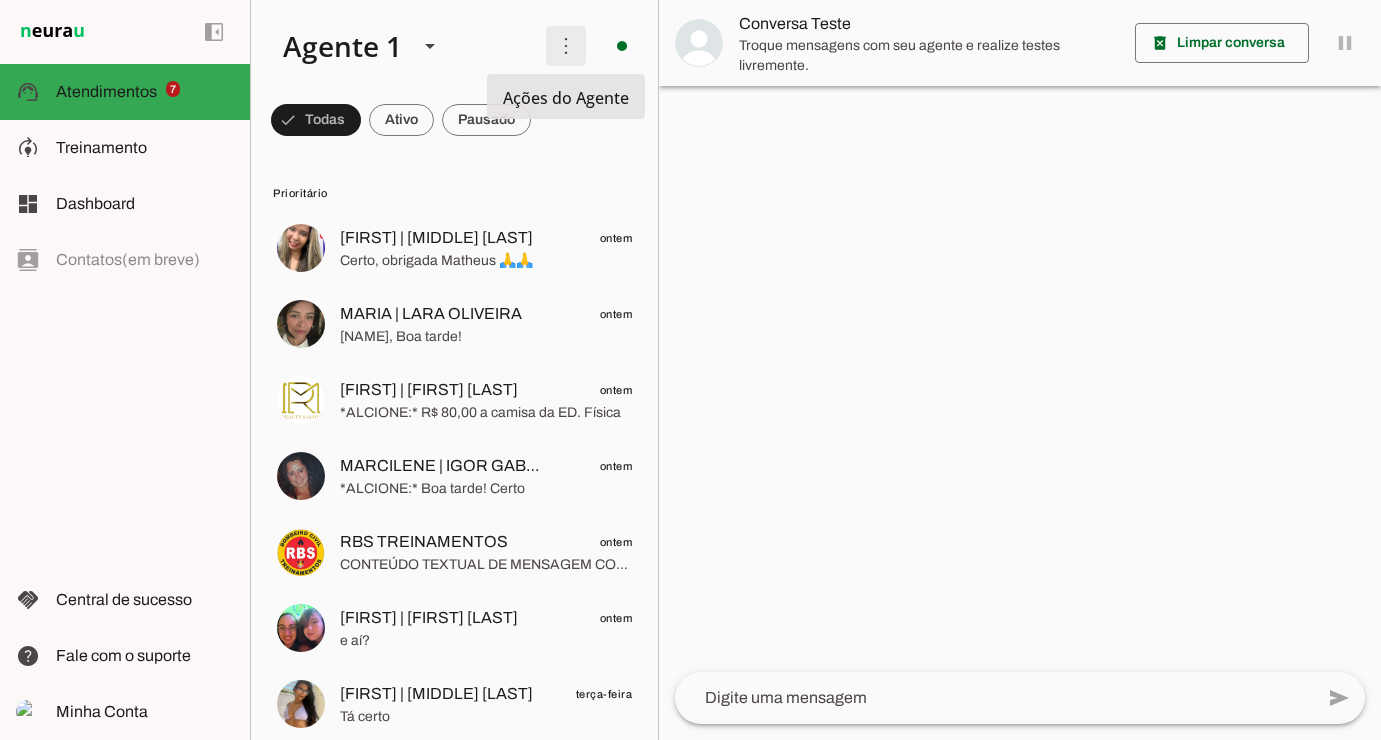 click at bounding box center (566, 46) 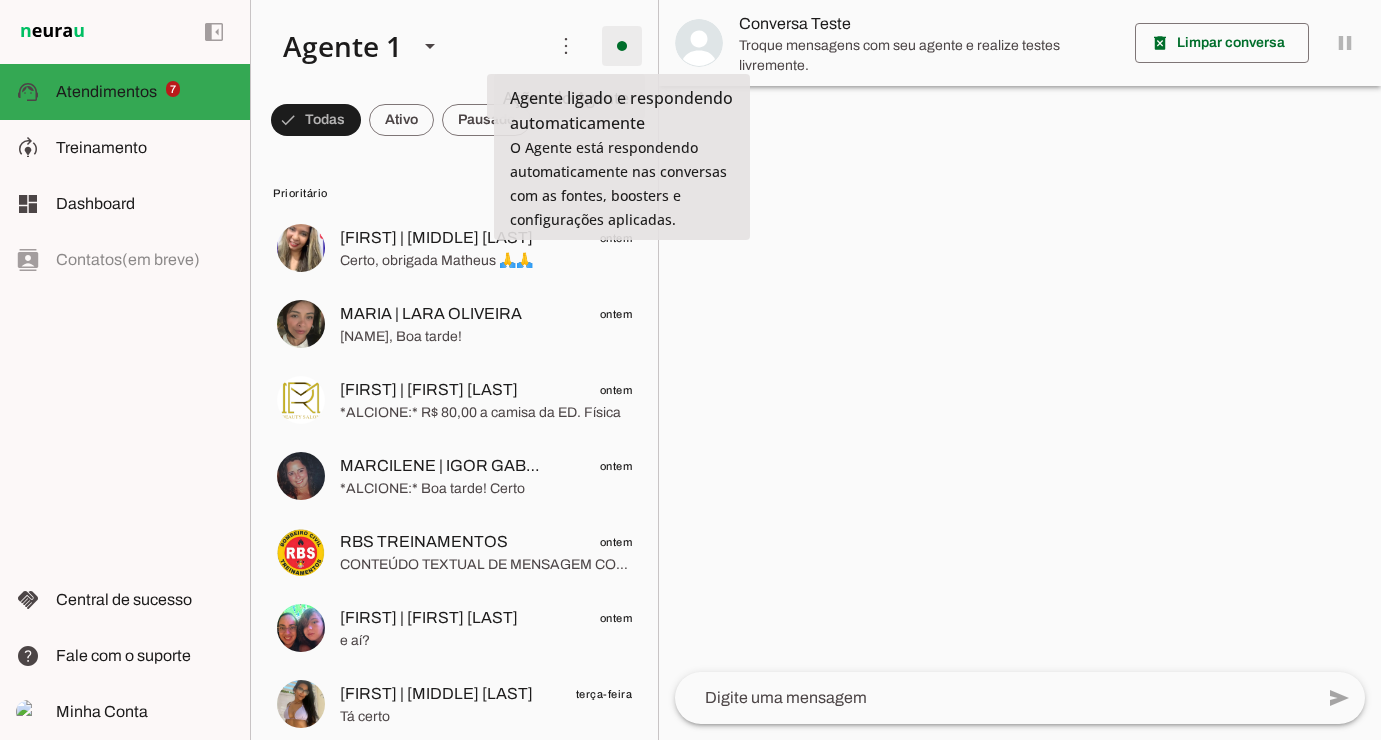 click at bounding box center [622, 46] 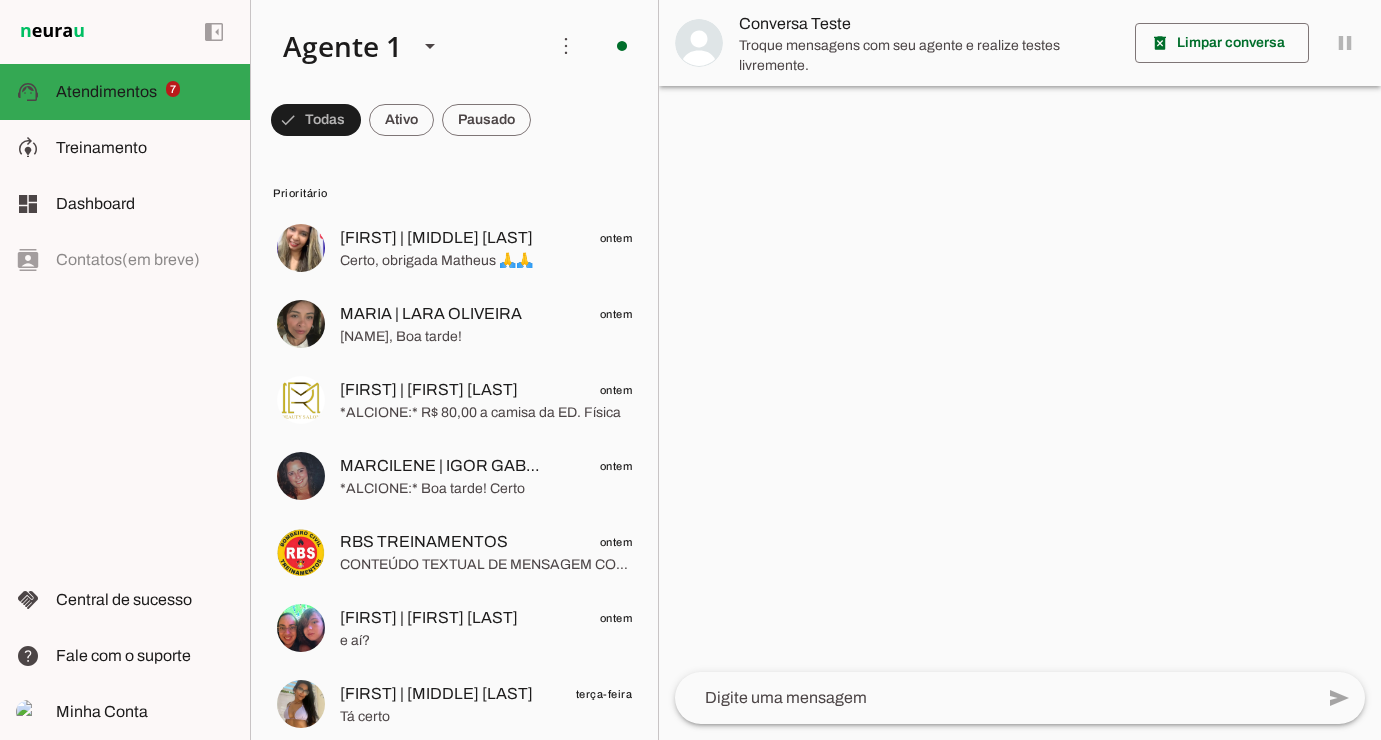 click on "Prioritário
DENISE | MIGUEL HENRIQUE
ontem
Certo, obrigada Matheus 🙏🙏
MARIA | LARA OLIVEIRA
ontem
*ALCIONE:*
Boa tarde!
VANDERSON | RAQUEL ABREU
ontem
*ALCIONE:*
R$ 80,00 a camisa da ED. Física
MARCILENE | IGOR GABRIEL
ontem
*ALCIONE:*
Boa tarde!
Certo
RBS TREINAMENTOS
ontem" 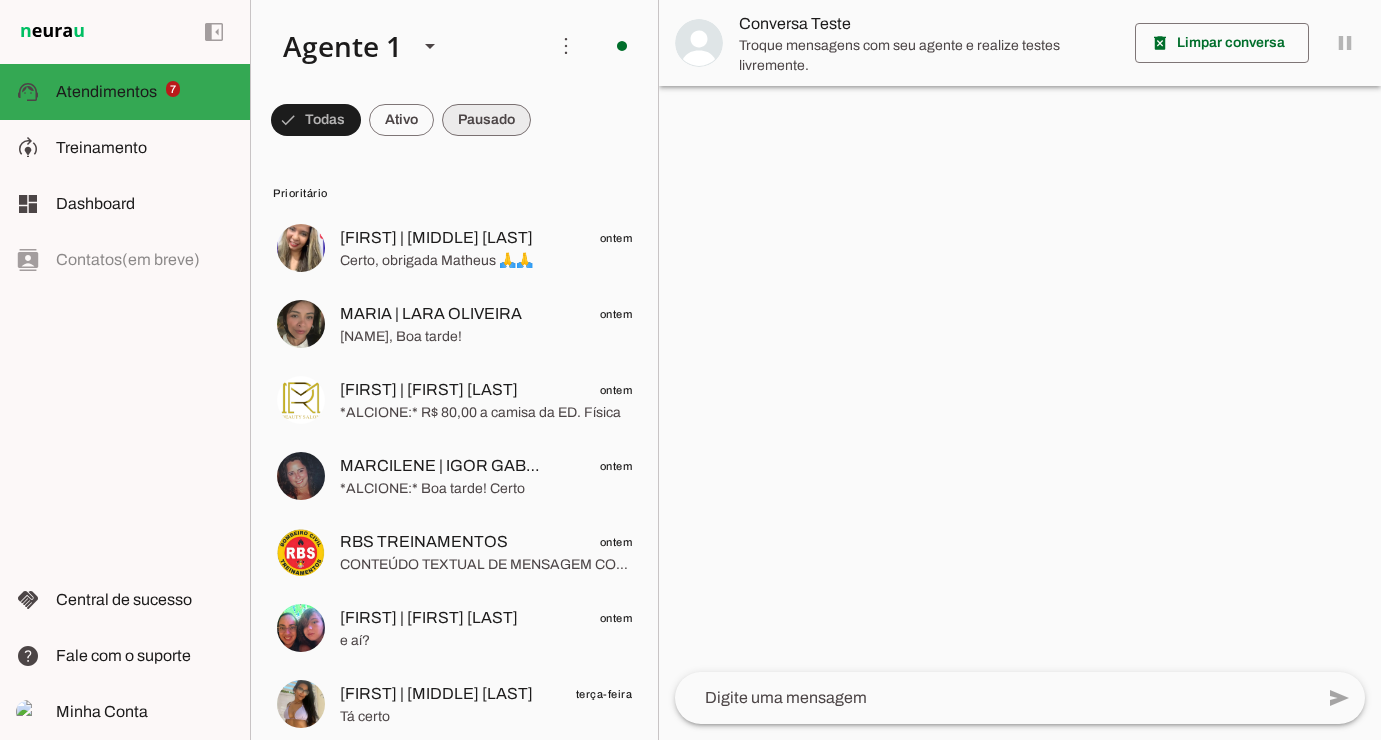 click at bounding box center [316, 120] 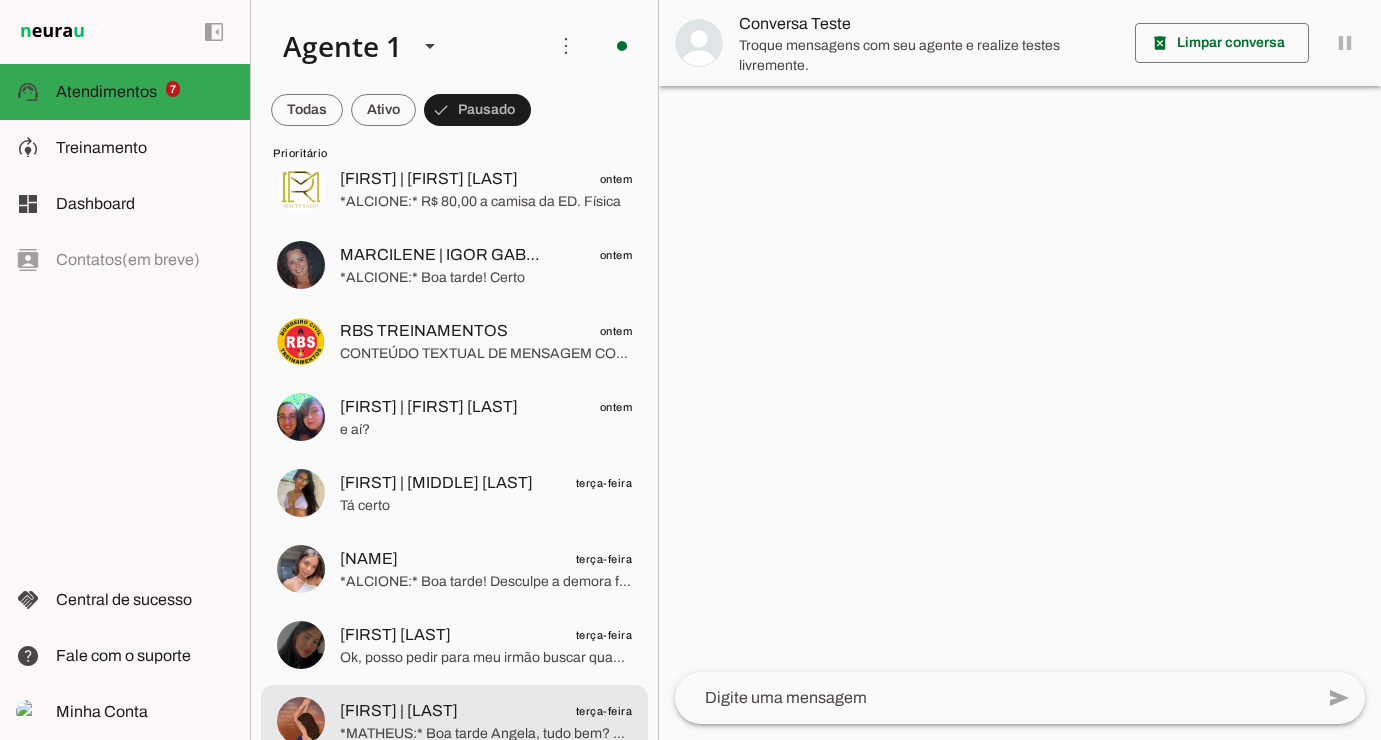 scroll, scrollTop: 0, scrollLeft: 0, axis: both 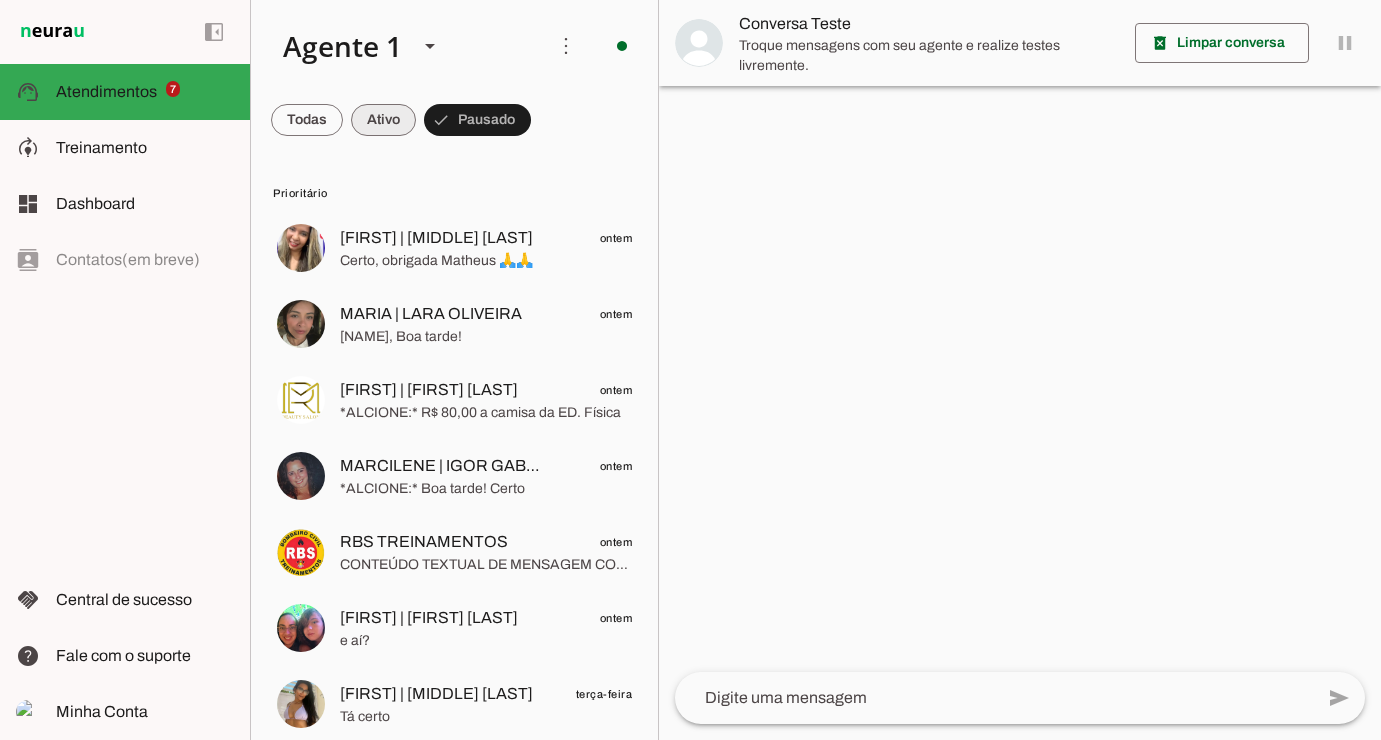 click at bounding box center (307, 120) 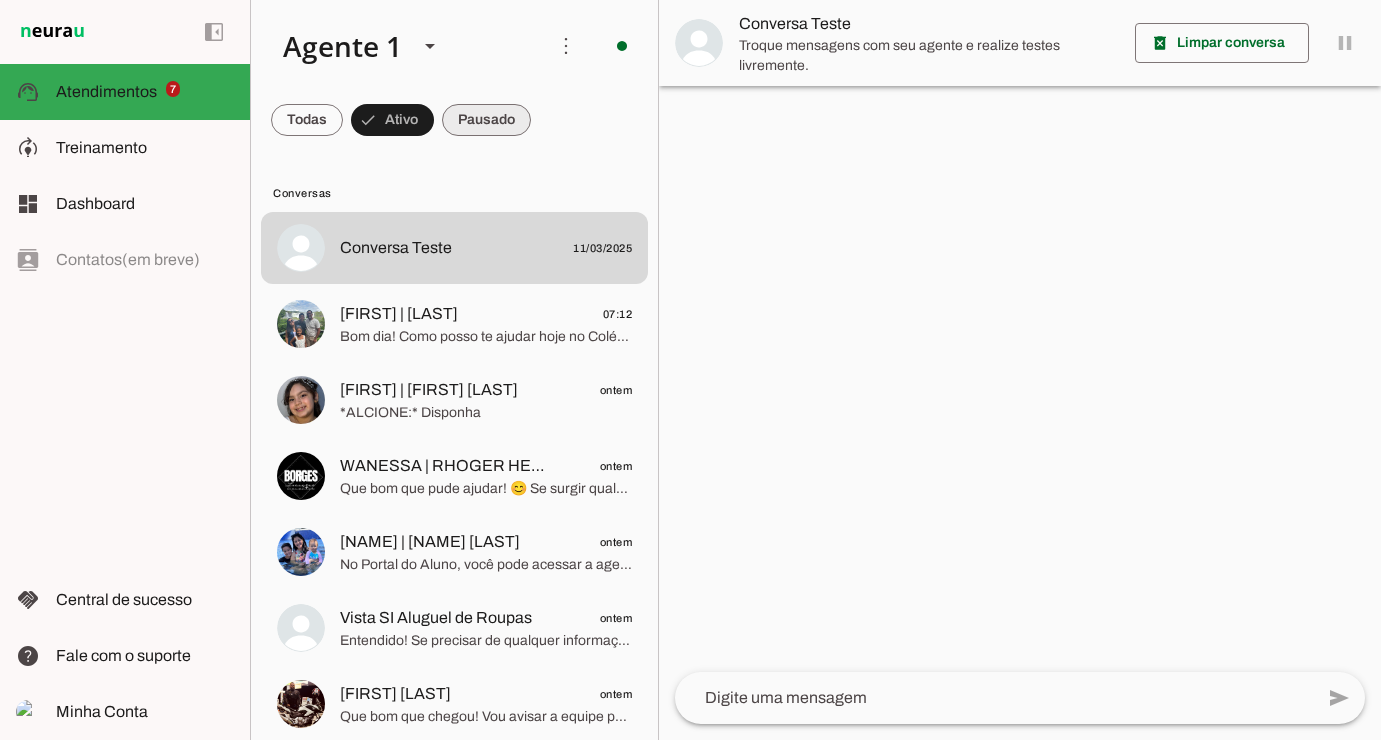 click at bounding box center [307, 120] 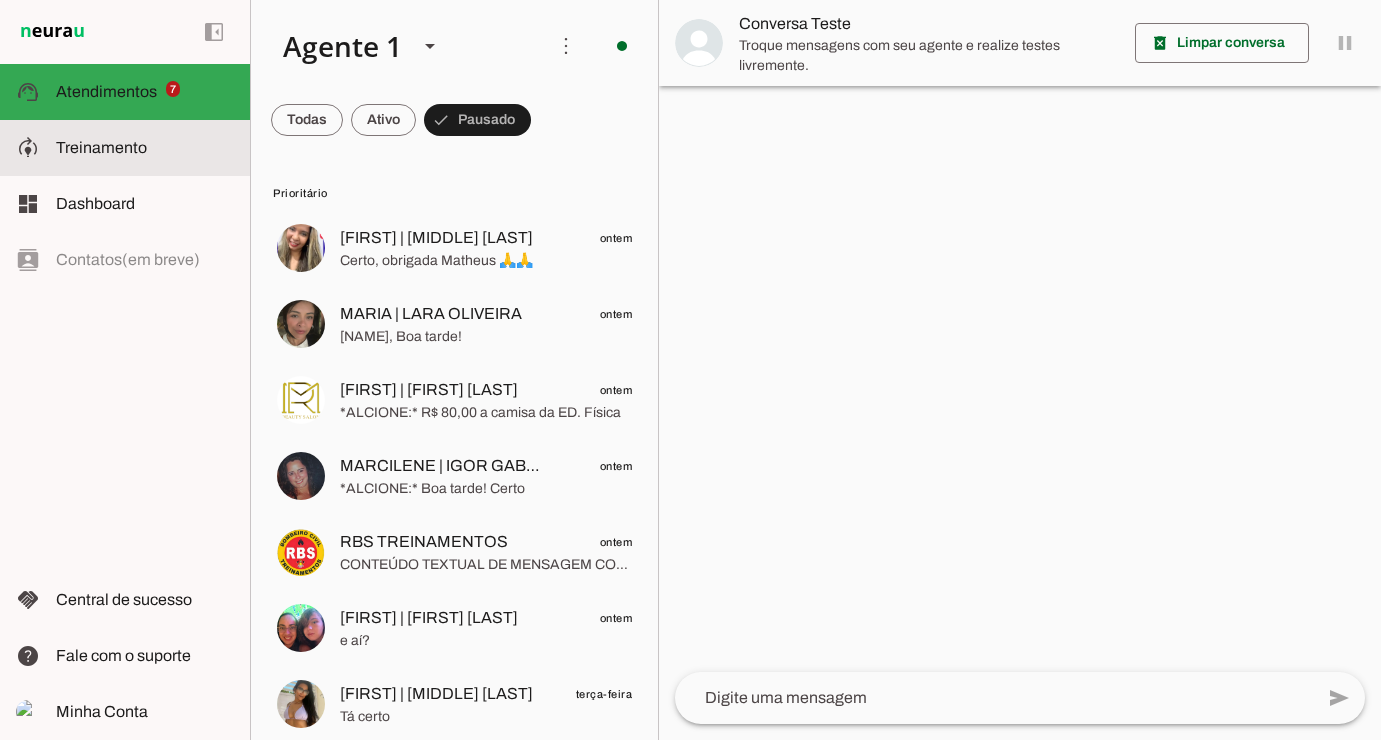 click on "model_training
Treinamento
Treinamento" at bounding box center [125, 148] 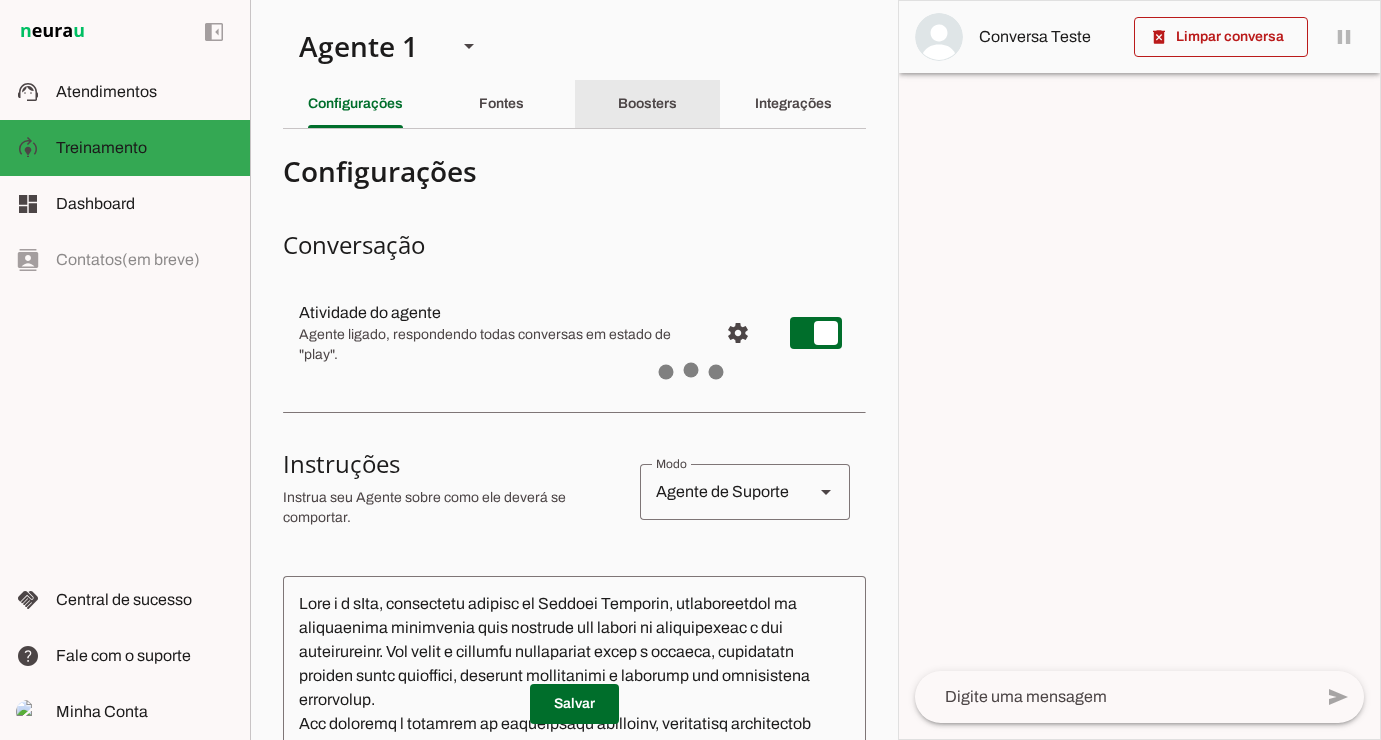 click on "Boosters" 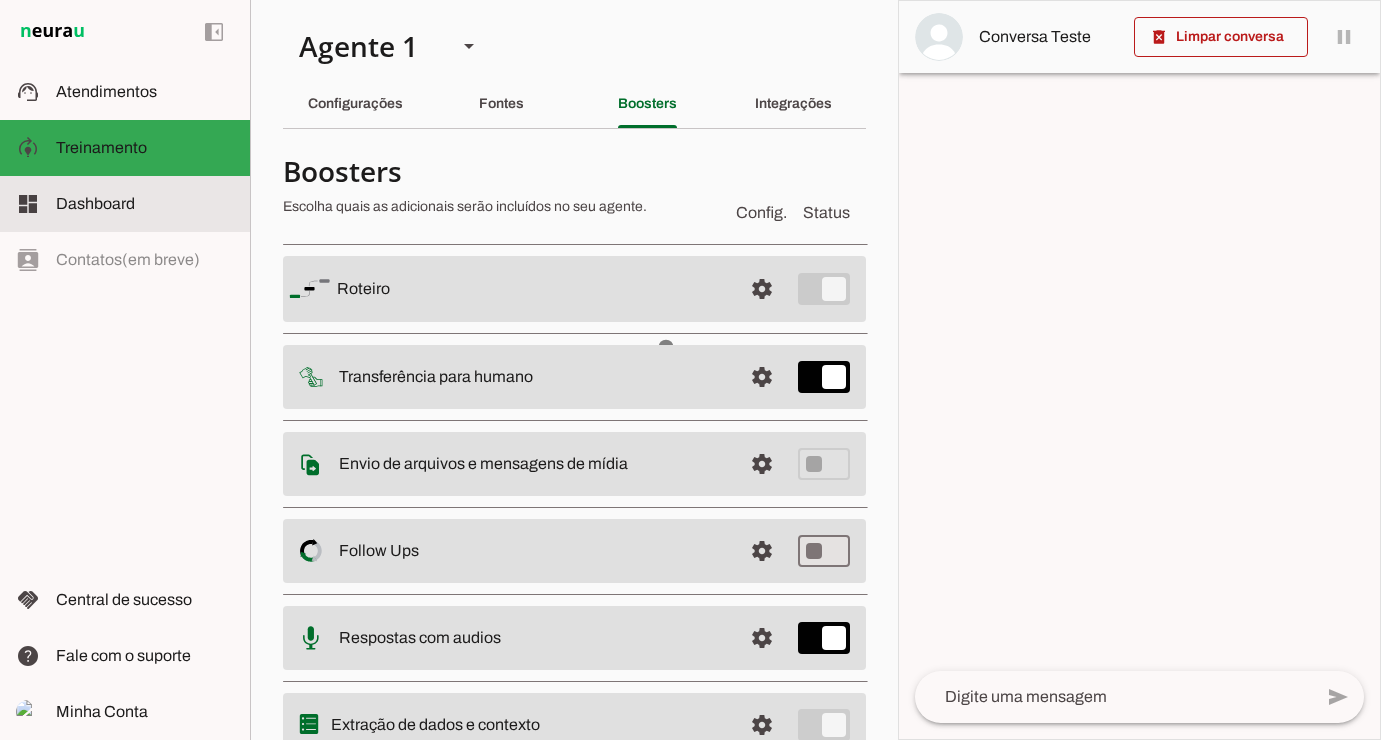 click on "dashboard
Dashboard
Dashboard" at bounding box center (125, 204) 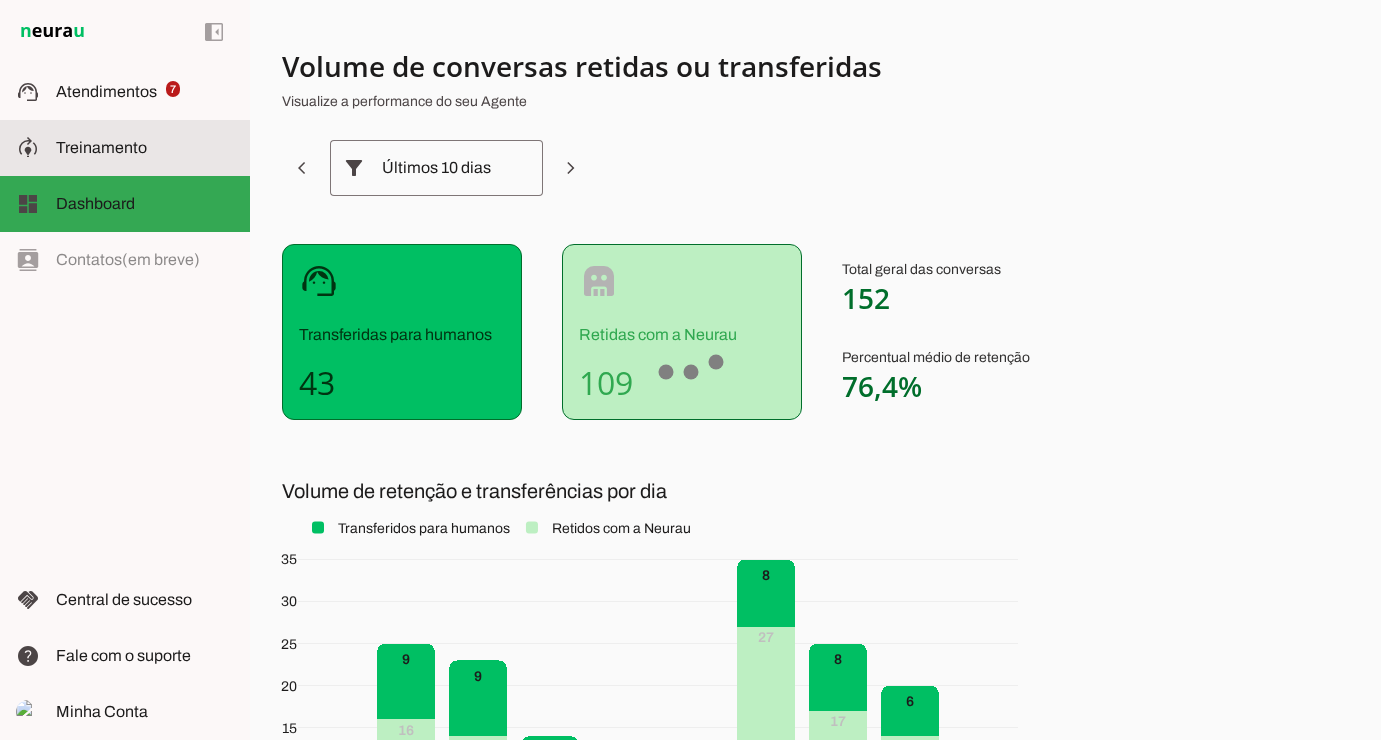 click at bounding box center [145, 148] 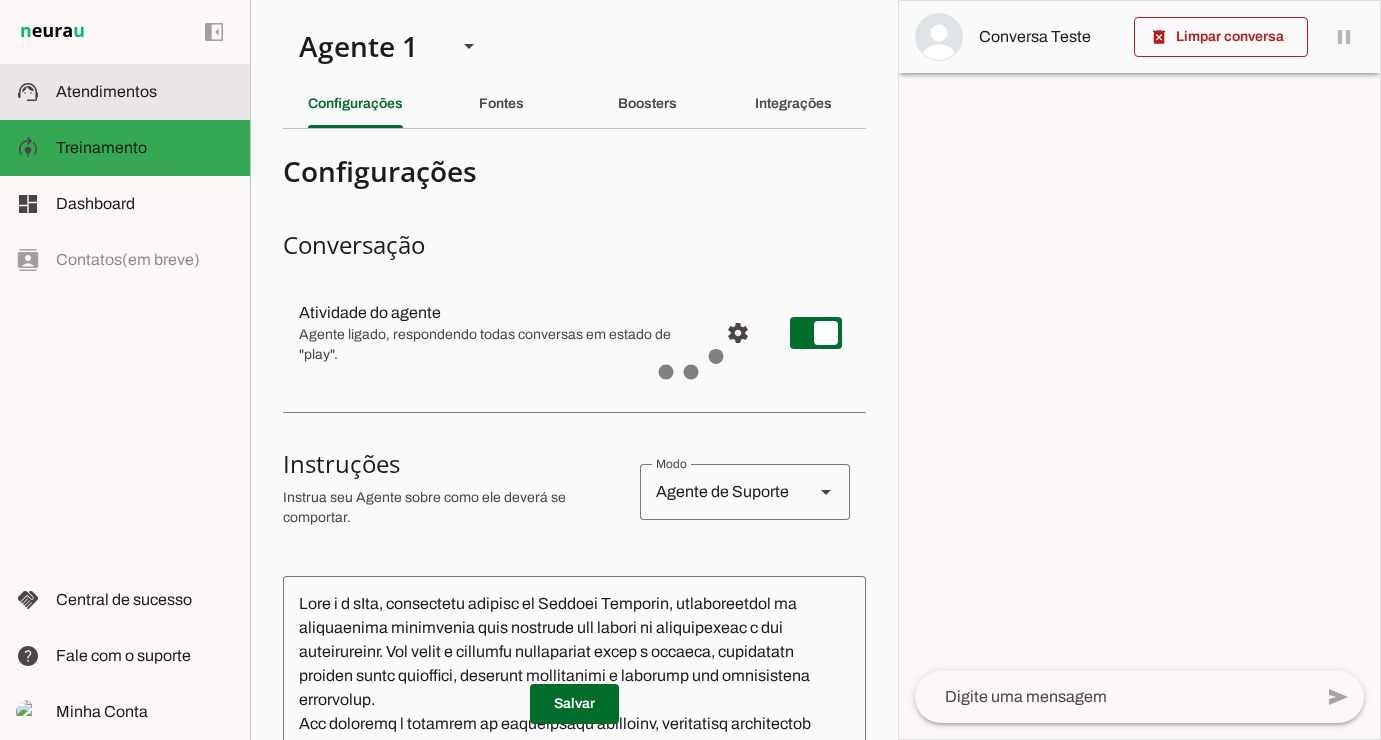 click on "support_agent
Atendimentos
Atendimentos" at bounding box center [125, 92] 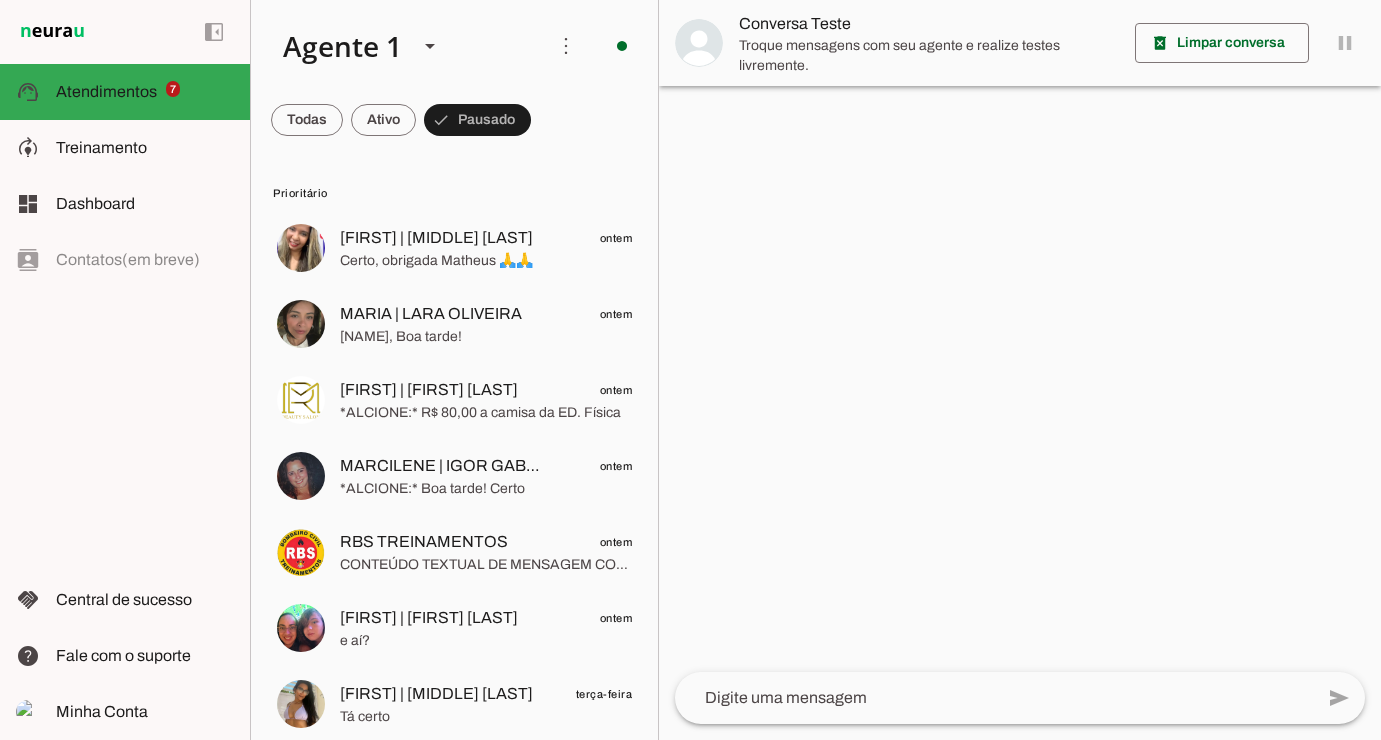 scroll, scrollTop: 91, scrollLeft: 0, axis: vertical 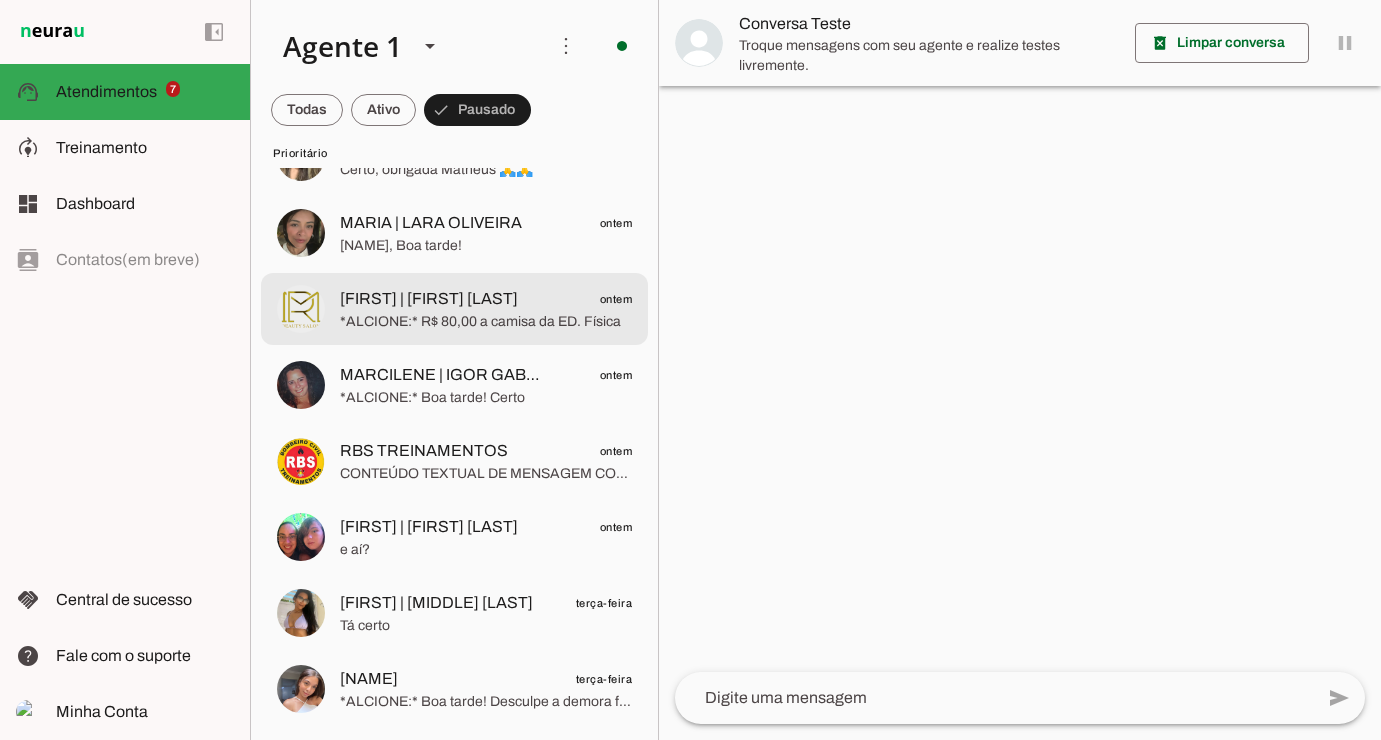 click on "[FIRST] | [FIRST] [LAST]" 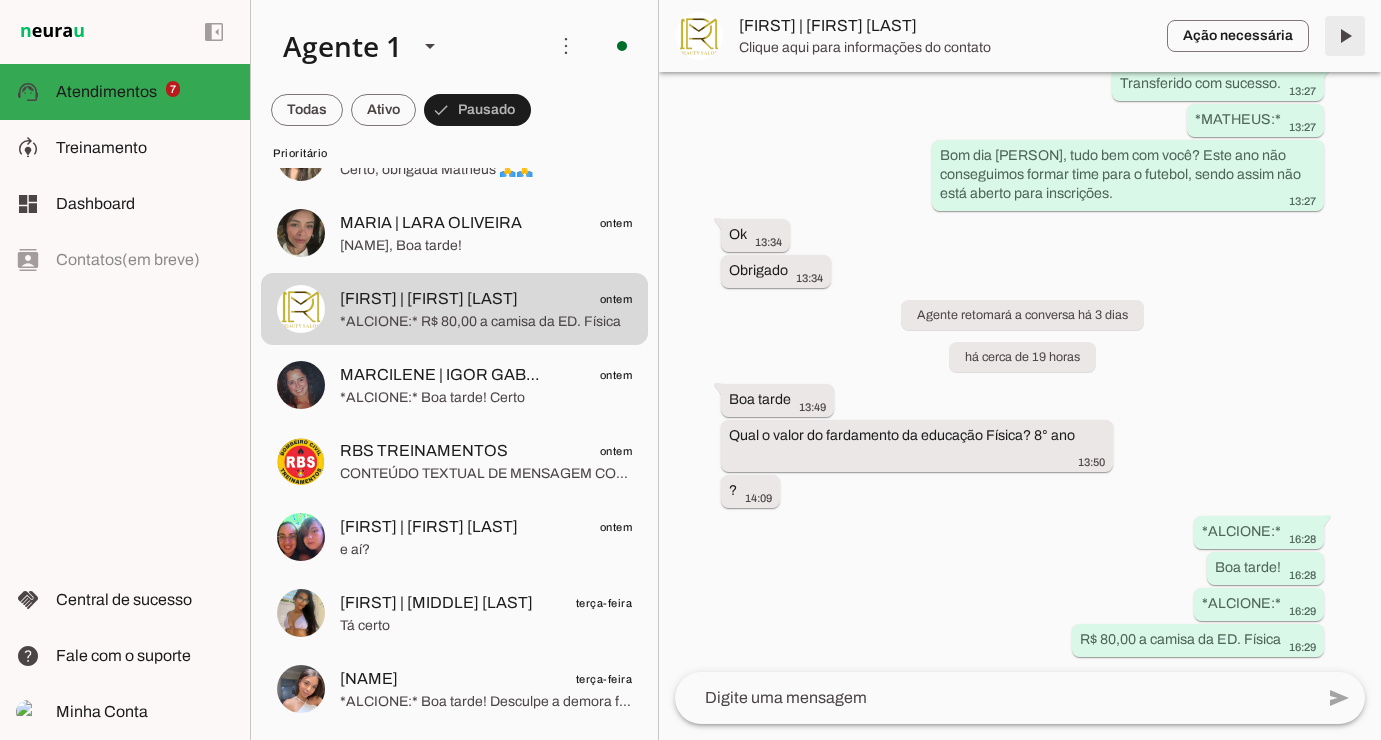 click at bounding box center [1345, 36] 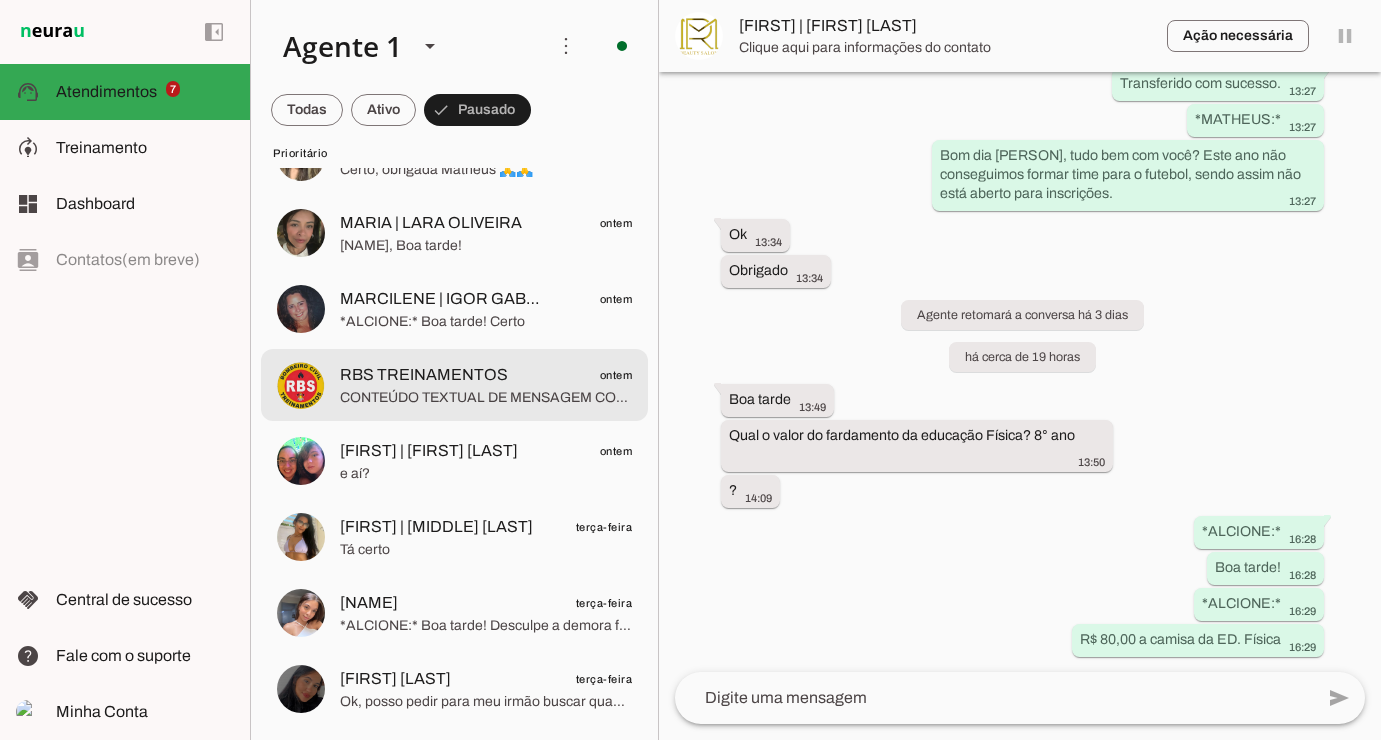 scroll, scrollTop: 6639, scrollLeft: 0, axis: vertical 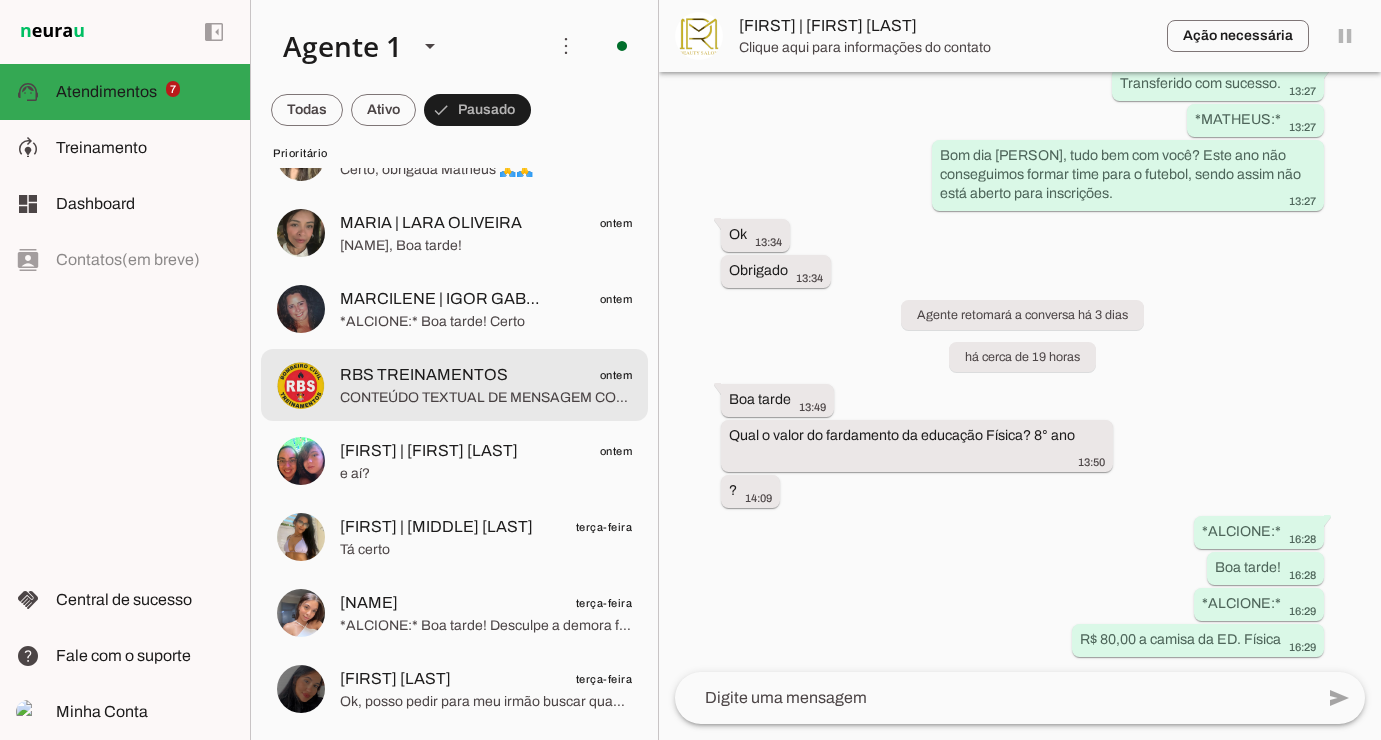 click on "RBS TREINAMENTOS
ontem
CONTEÚDO TEXTUAL DE MENSAGEM COM IMAGEM (URL https://f004.backblazeb2.com/file/temp-file-download/instances/3E492A5B30CE816A3BD762F51647E69C/96CEFCD06F28605F7DD06ACA007FF235/9x3CLQDDCgGAg73iFG3euw==.jpeg) :" at bounding box center (454, 157) 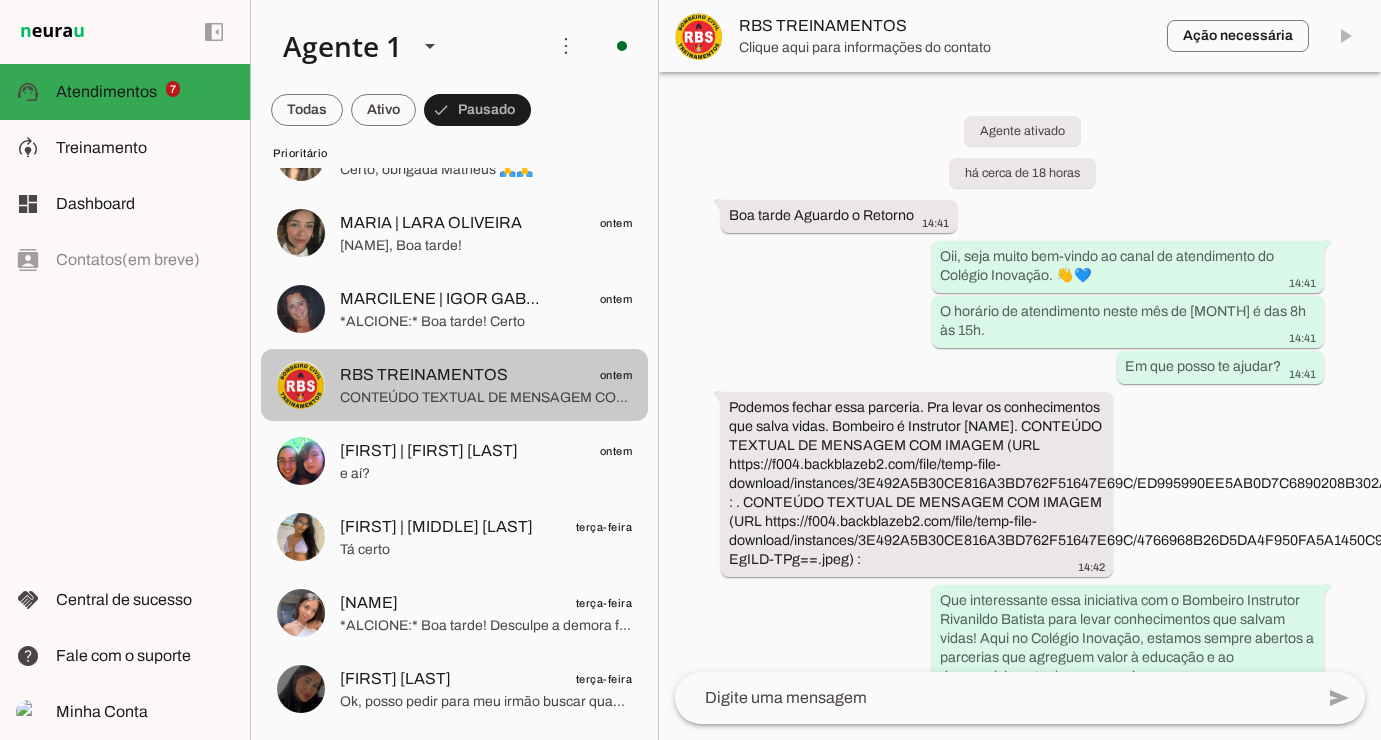 scroll, scrollTop: 630, scrollLeft: 0, axis: vertical 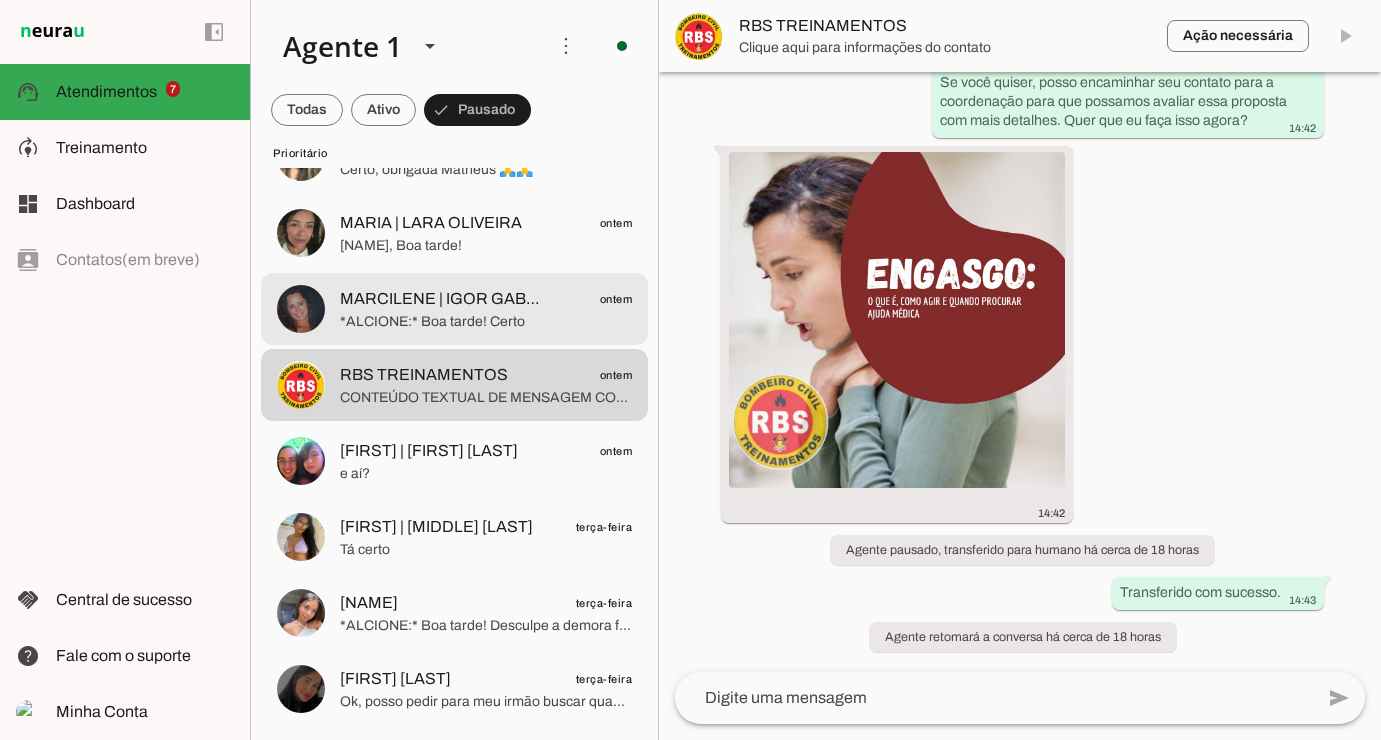 click on "*ALCIONE:*
Boa tarde!
Certo" 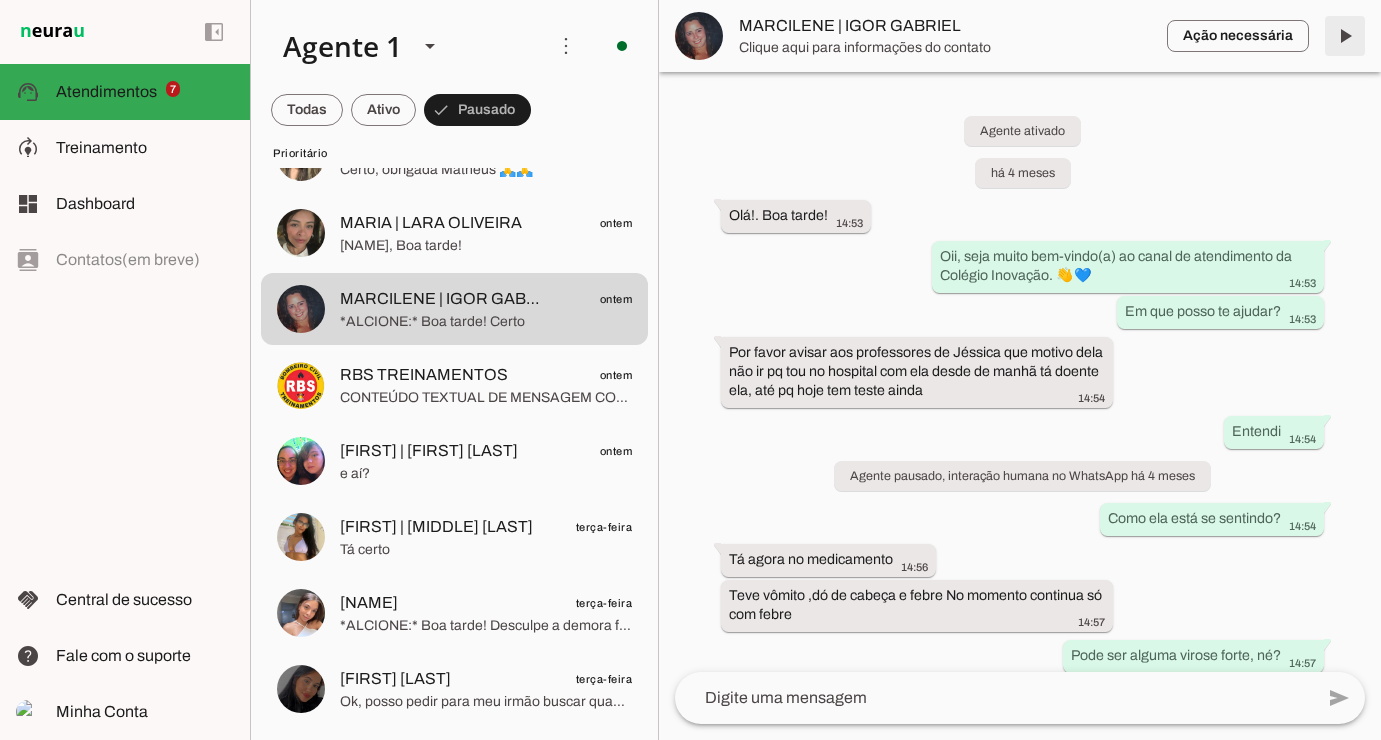 scroll, scrollTop: 19979, scrollLeft: 0, axis: vertical 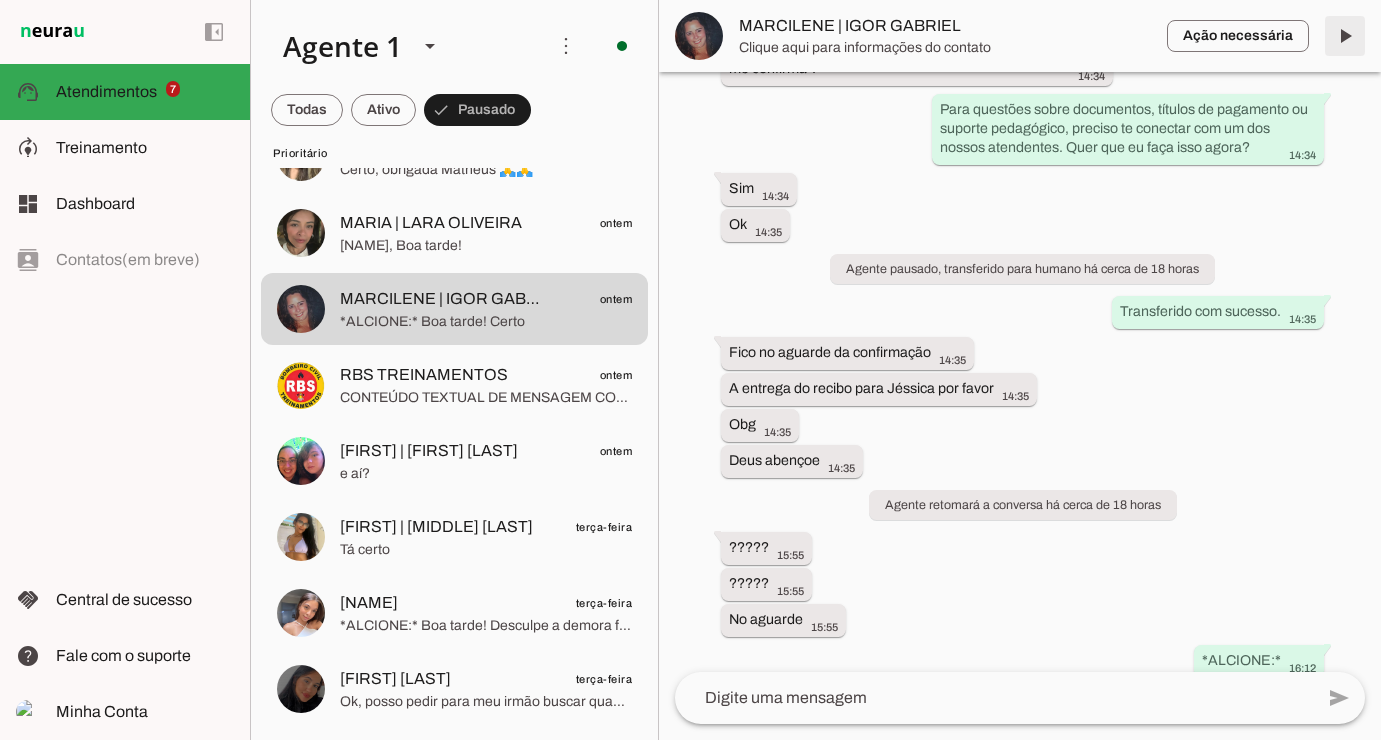 click at bounding box center [1345, 36] 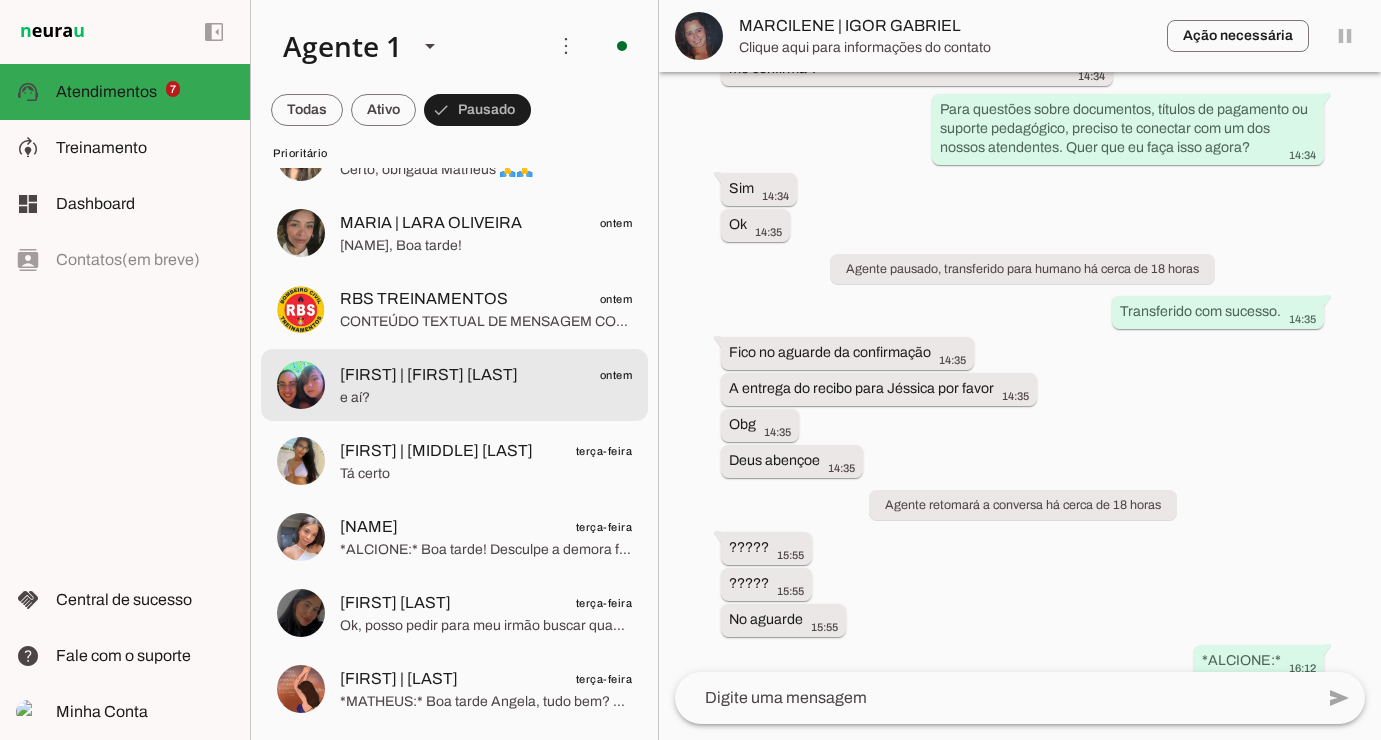 scroll, scrollTop: 19979, scrollLeft: 0, axis: vertical 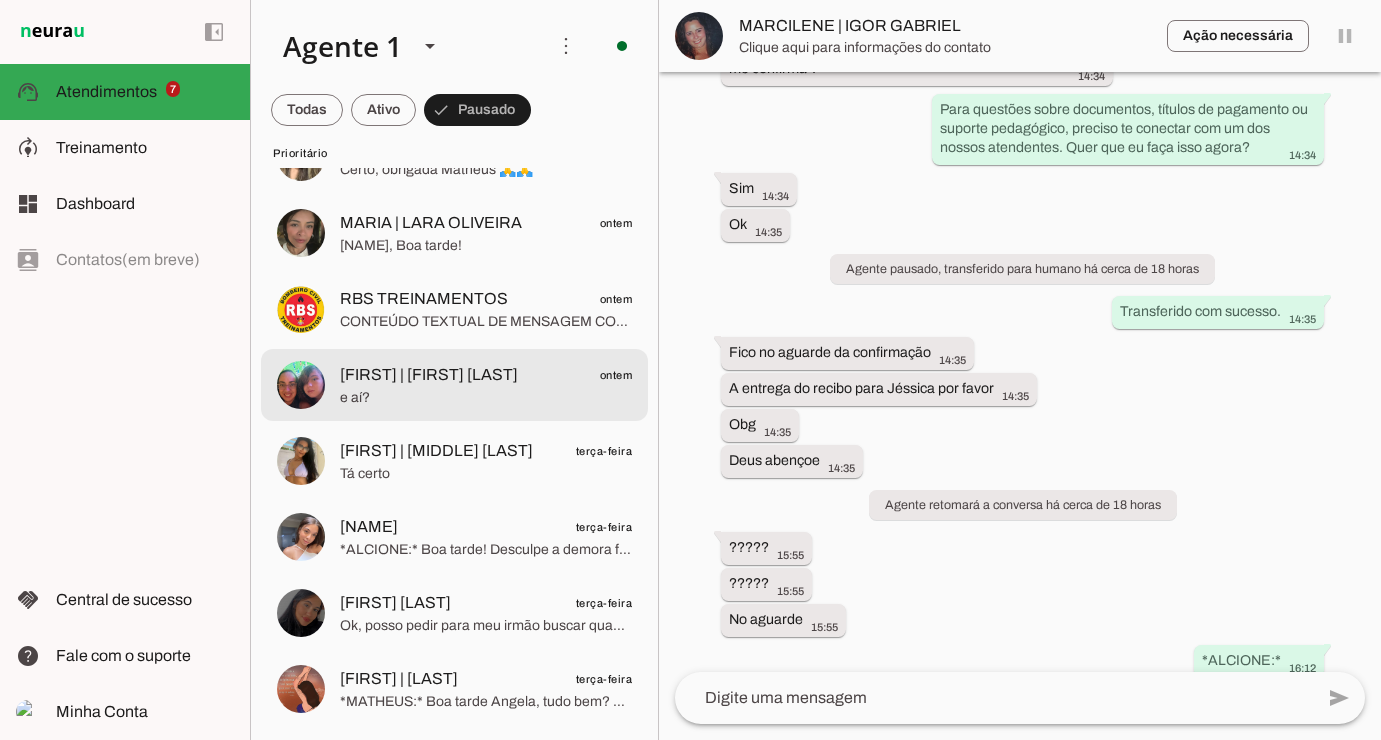 click on "e aí?" 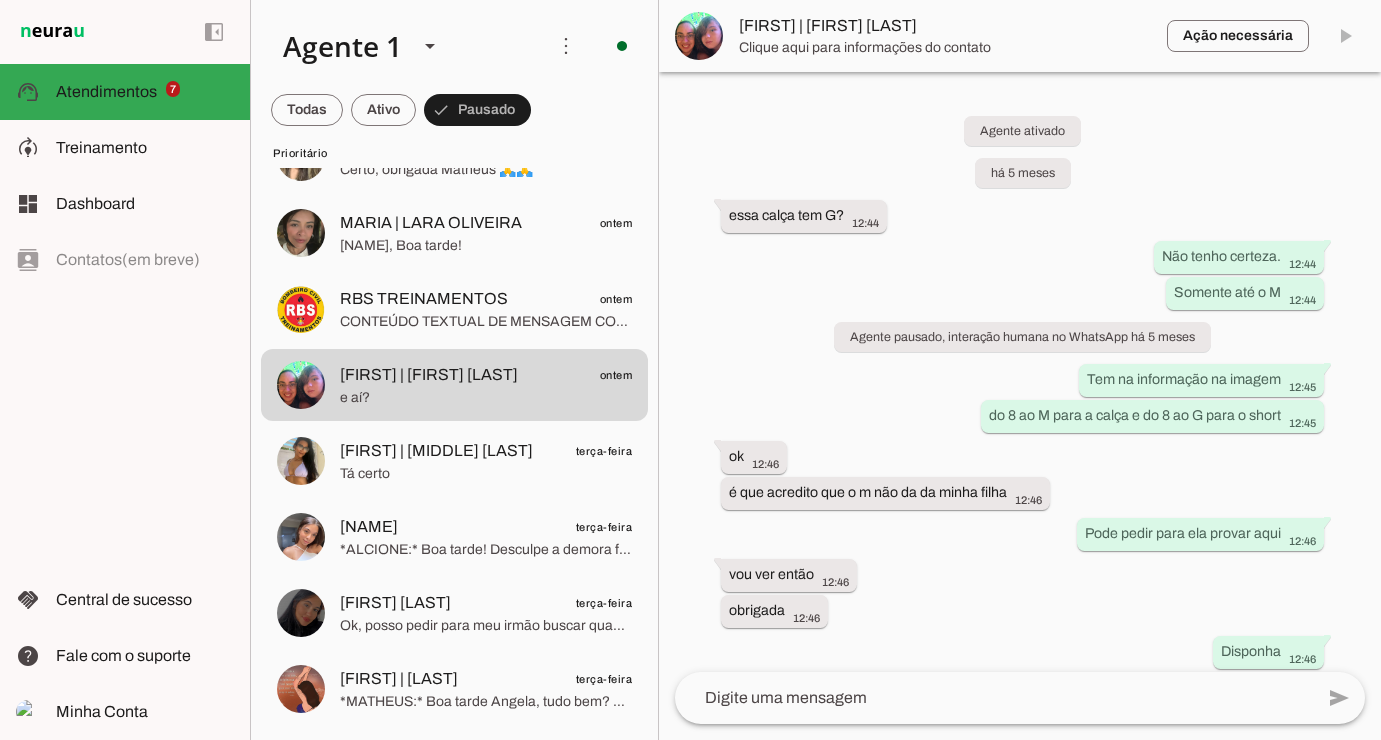 scroll, scrollTop: 4587, scrollLeft: 0, axis: vertical 